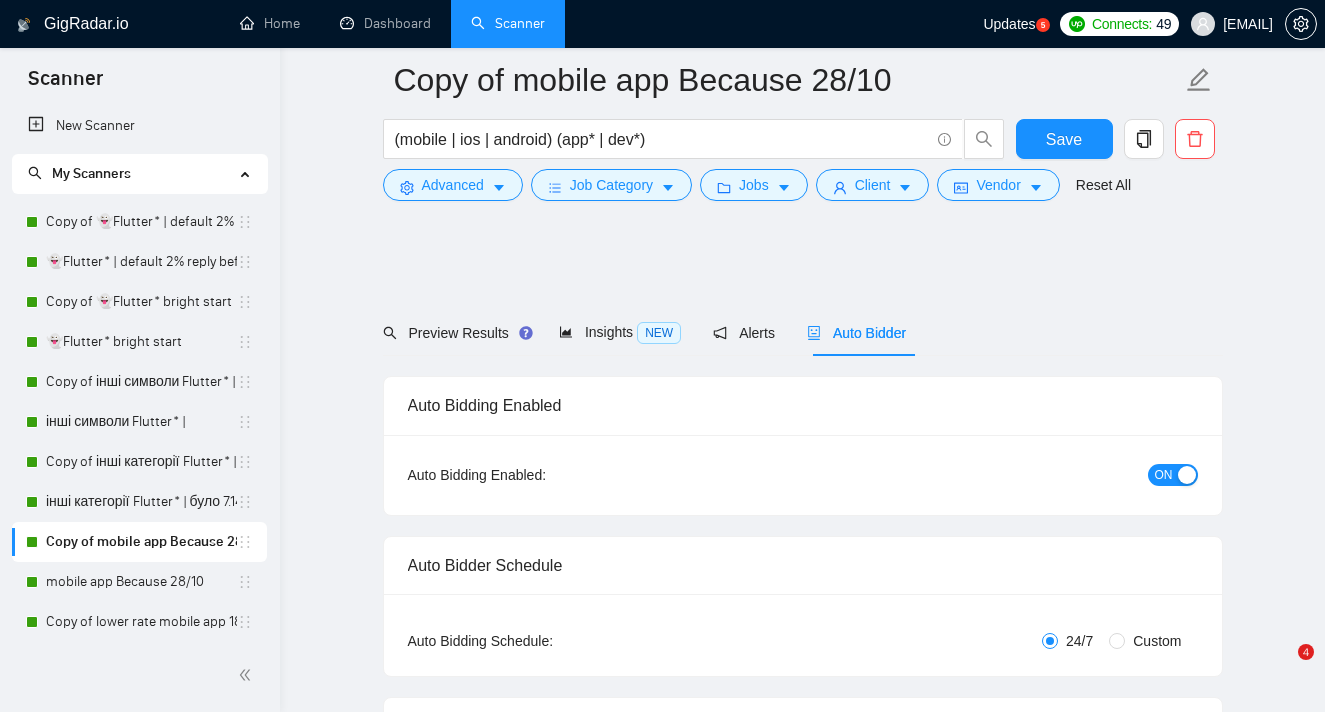 scroll, scrollTop: 2370, scrollLeft: 0, axis: vertical 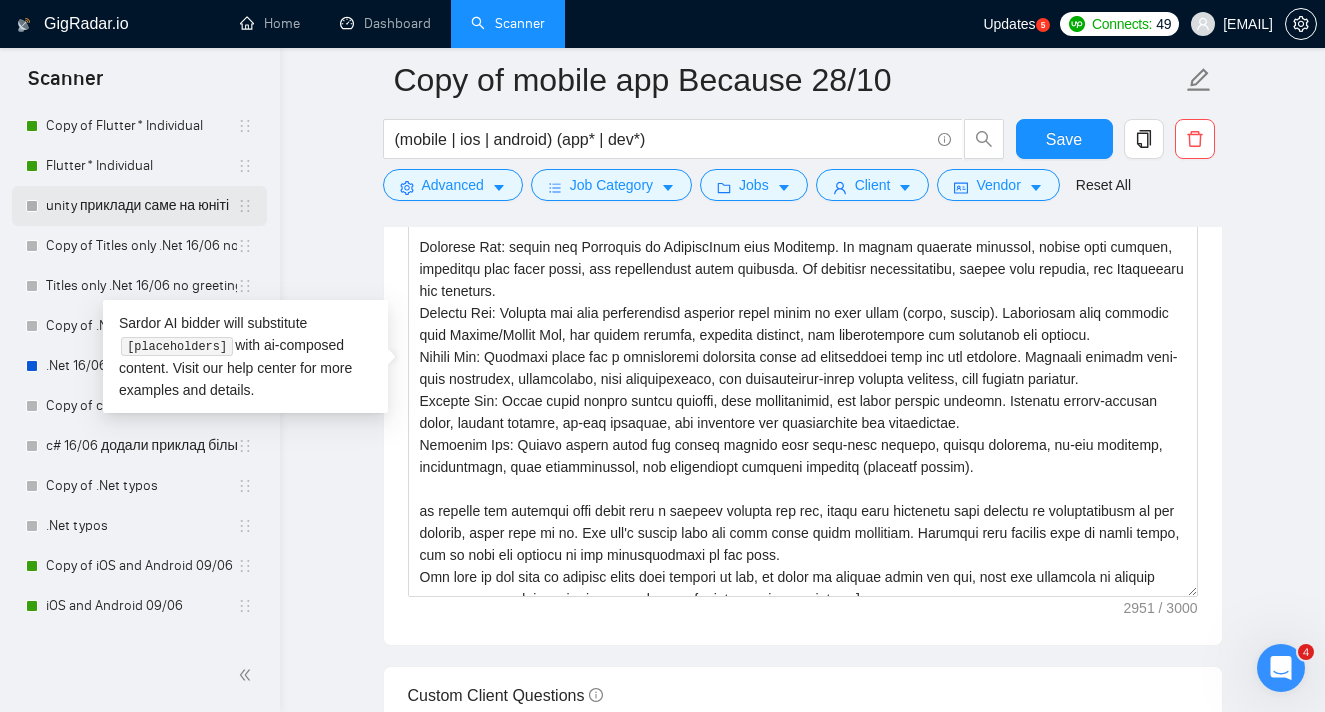 click on "unity приклади саме на юніті" at bounding box center (141, 206) 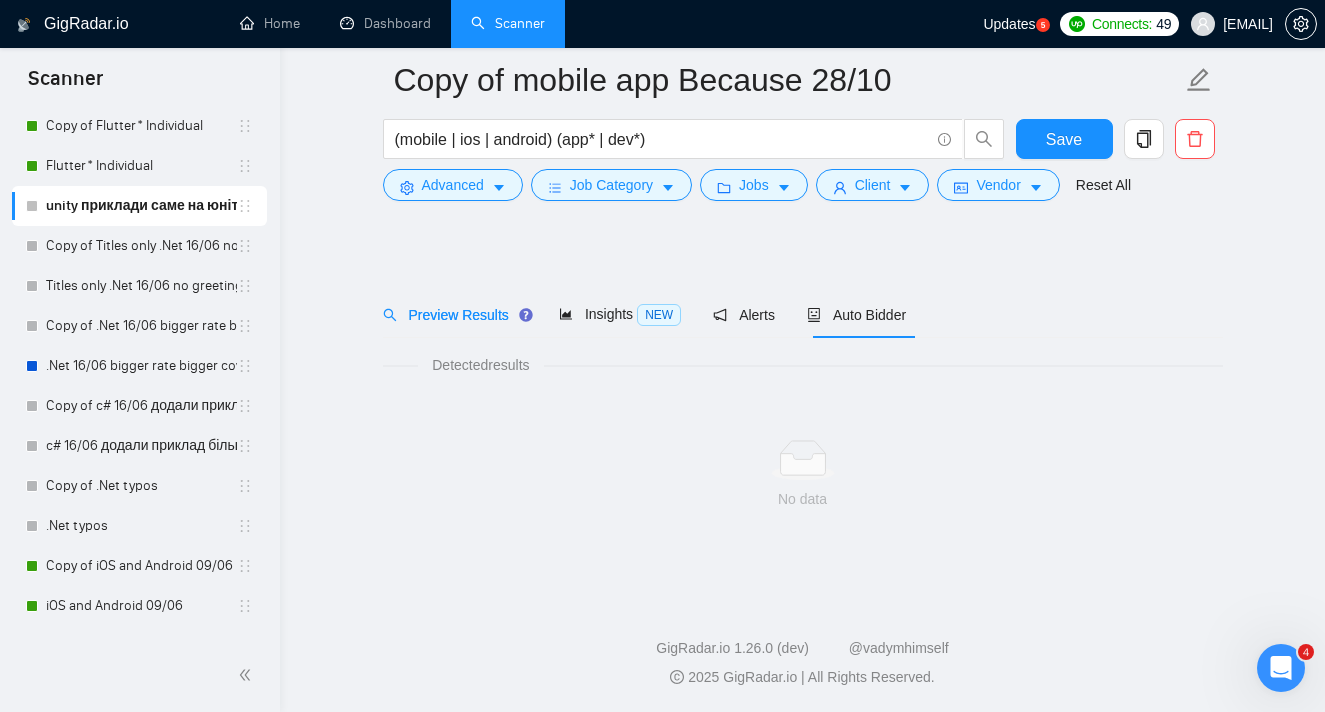 scroll, scrollTop: 18, scrollLeft: 0, axis: vertical 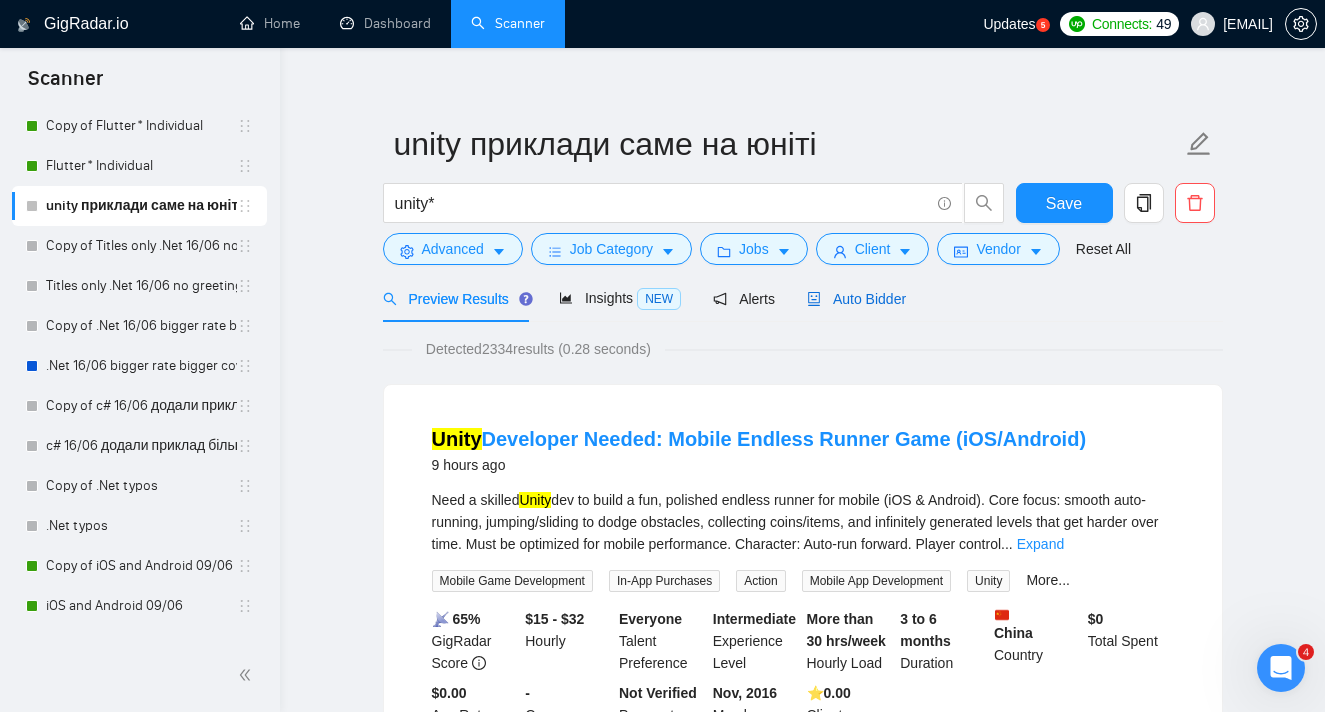click on "Auto Bidder" at bounding box center (856, 299) 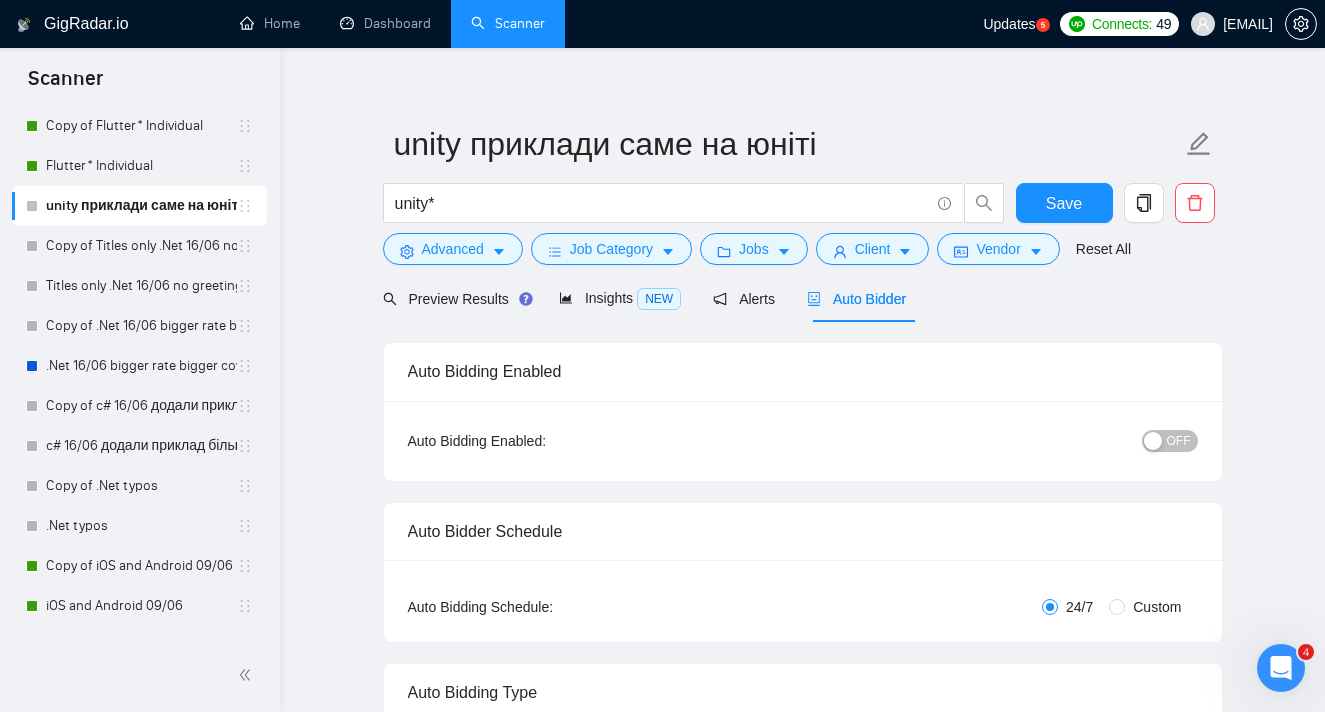 click on "OFF" at bounding box center (1170, 441) 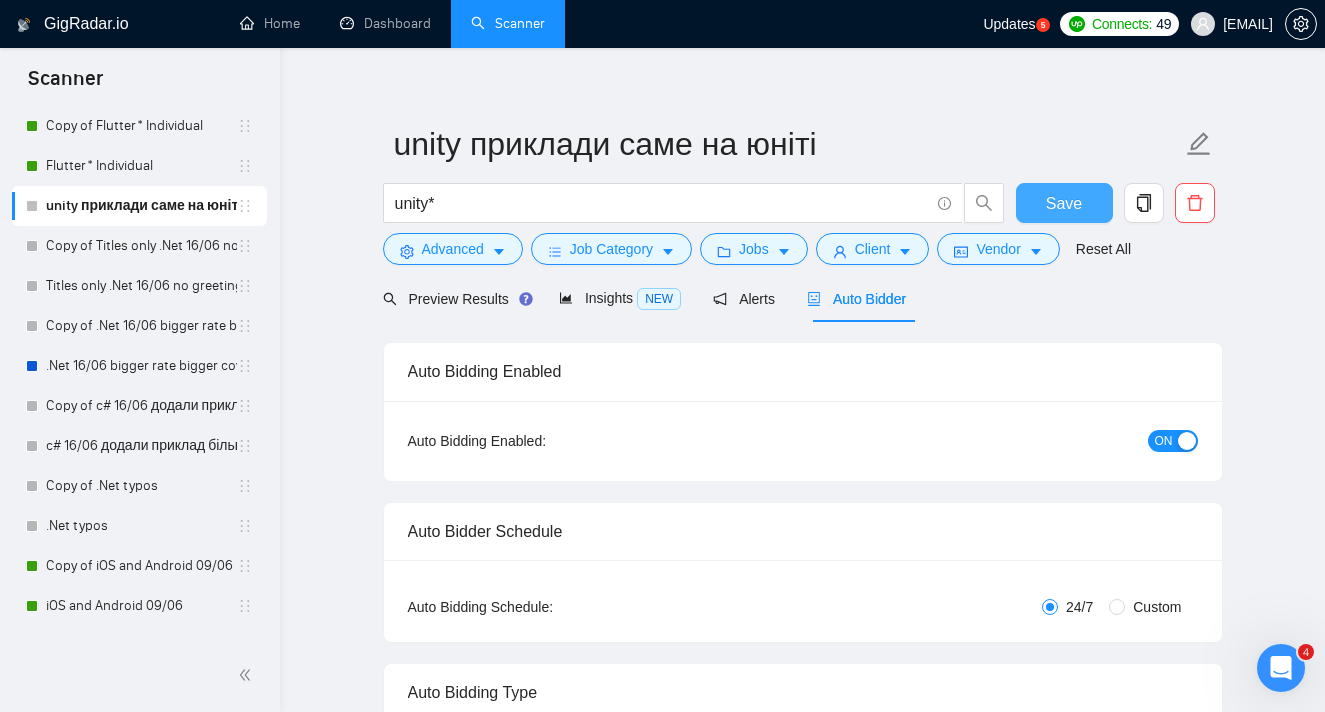 click on "Save" at bounding box center [1064, 203] 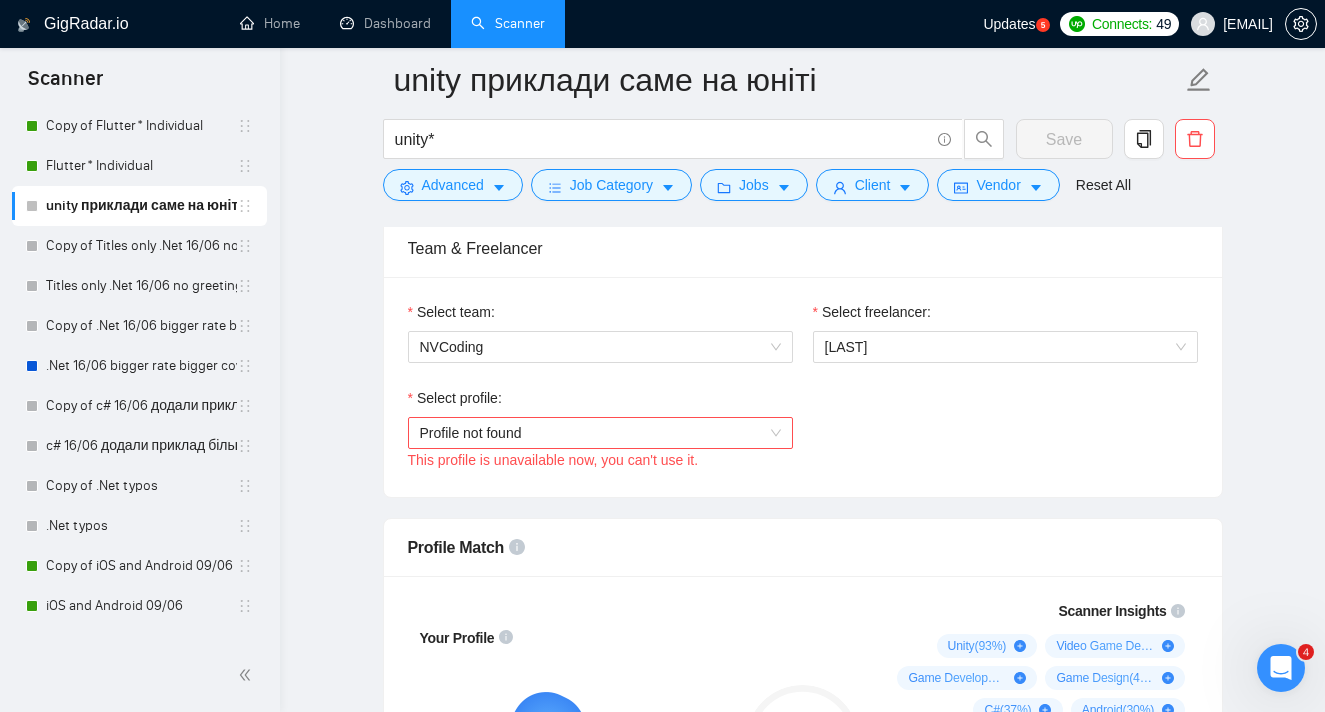 scroll, scrollTop: 1009, scrollLeft: 0, axis: vertical 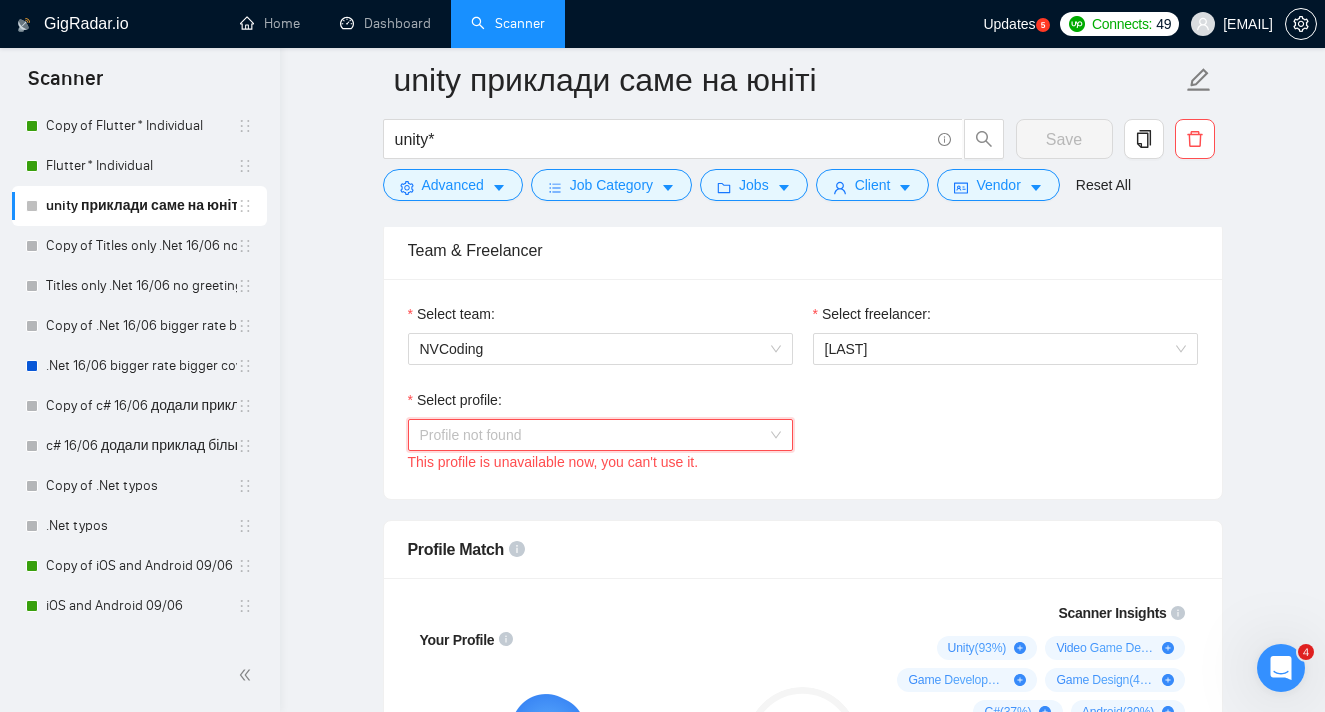 click on "Profile not found" at bounding box center [600, 435] 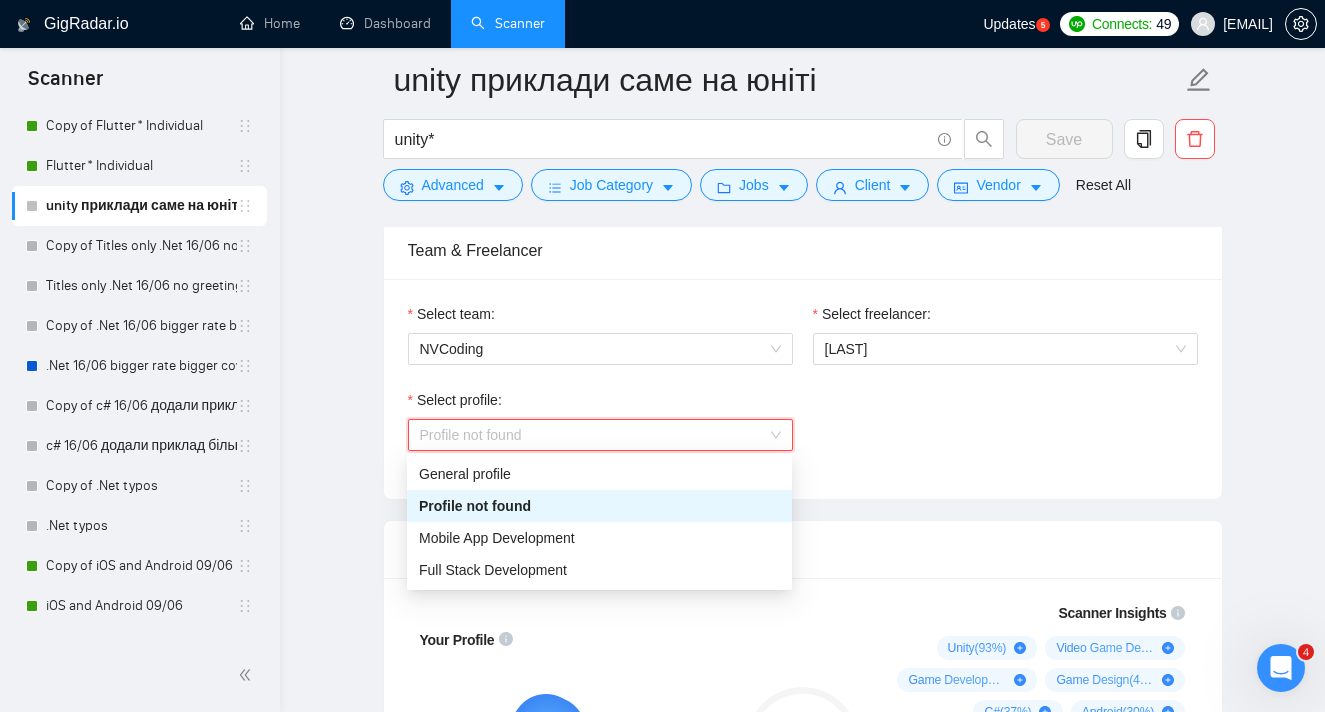 click on "Profile not found" at bounding box center (600, 435) 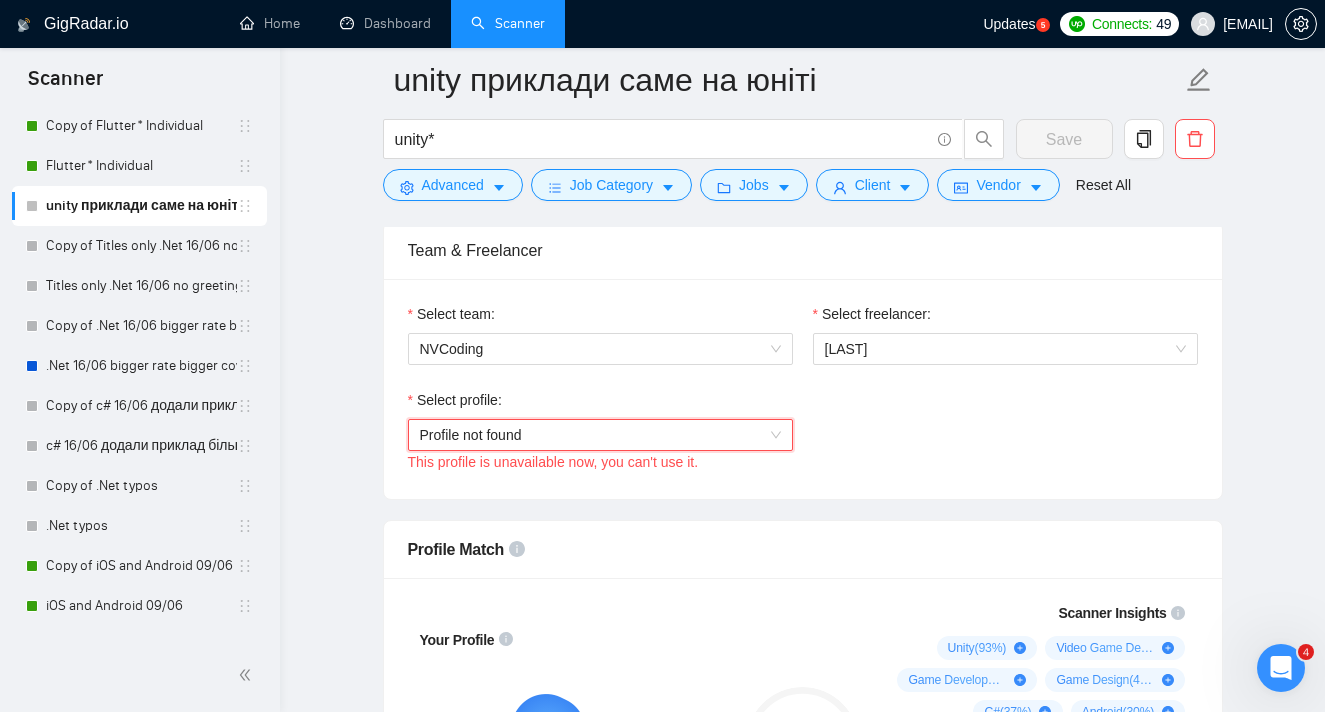 click on "Profile not found" at bounding box center [600, 435] 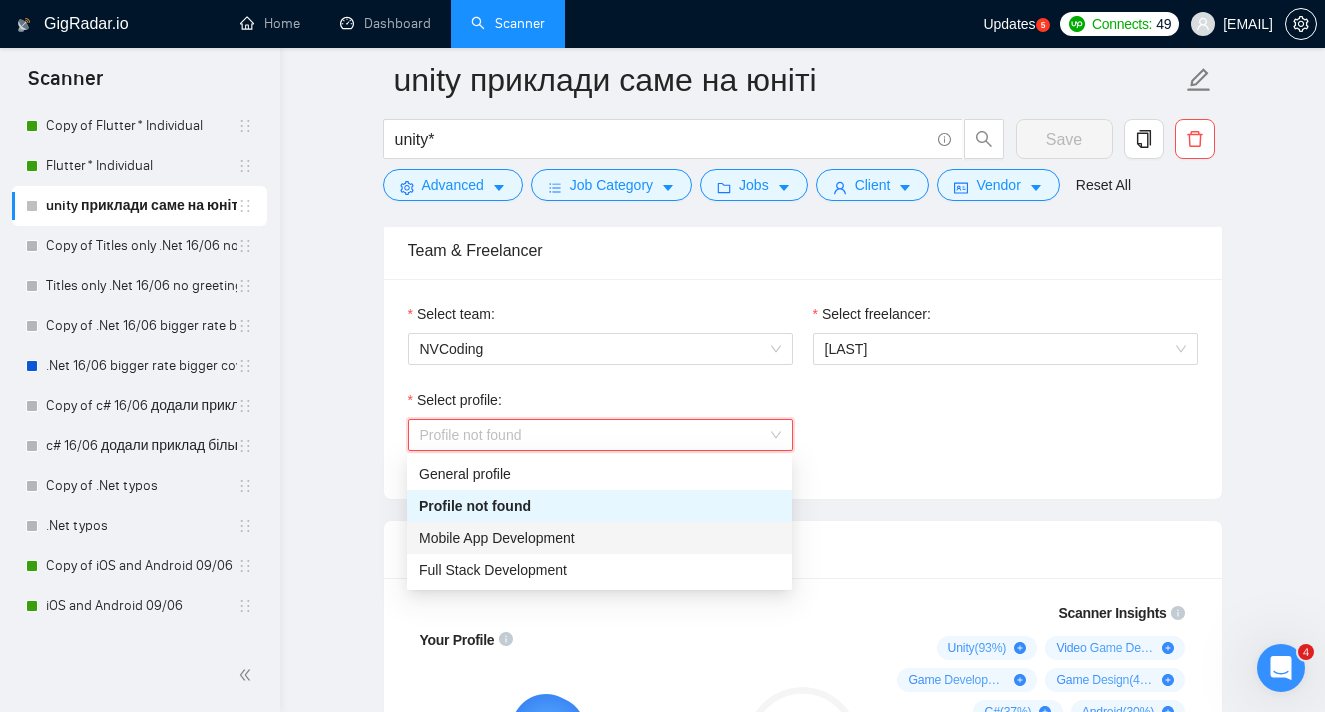 click on "Mobile App Development" at bounding box center (599, 538) 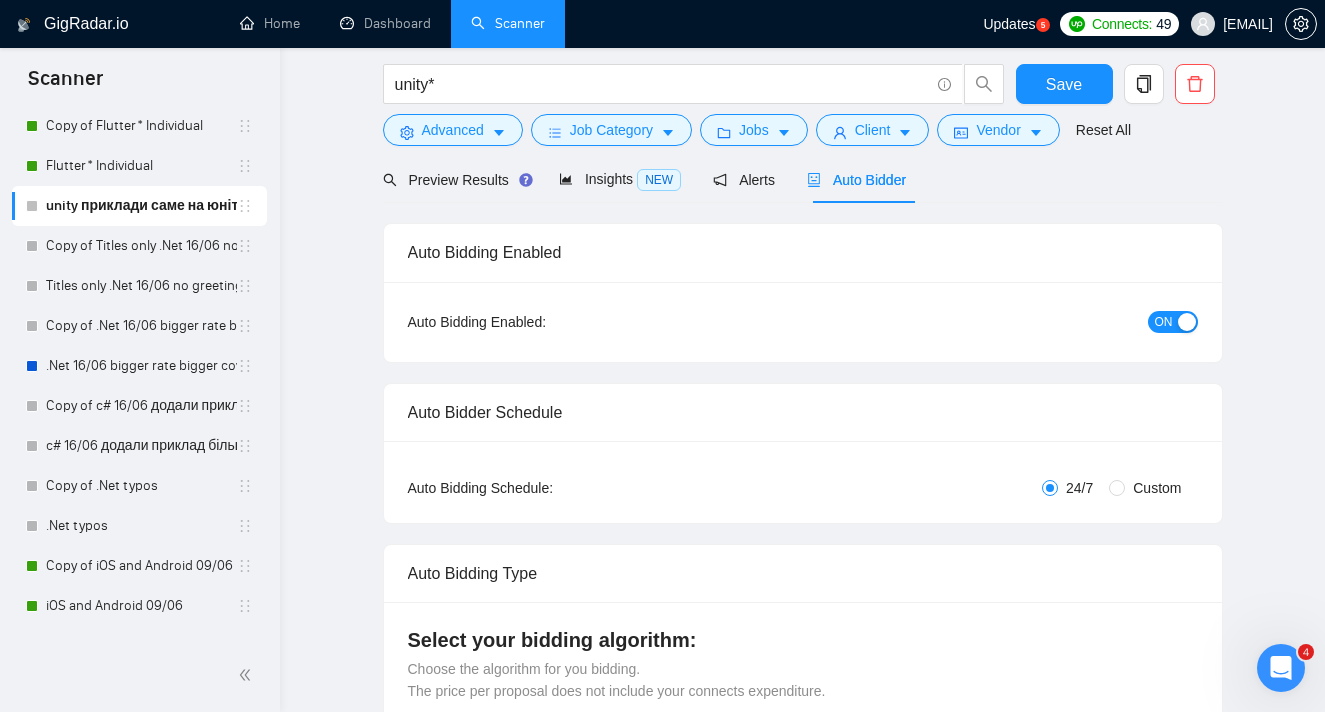 scroll, scrollTop: 0, scrollLeft: 0, axis: both 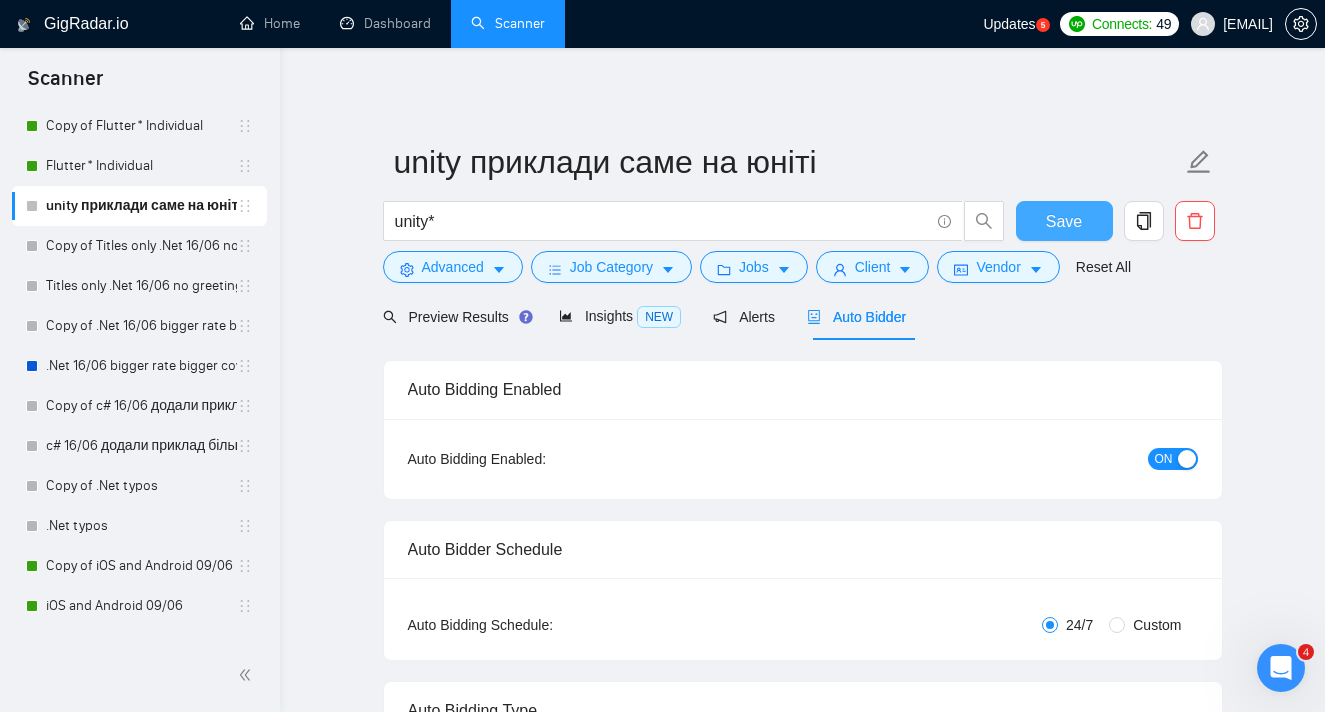click on "Save" at bounding box center (1064, 221) 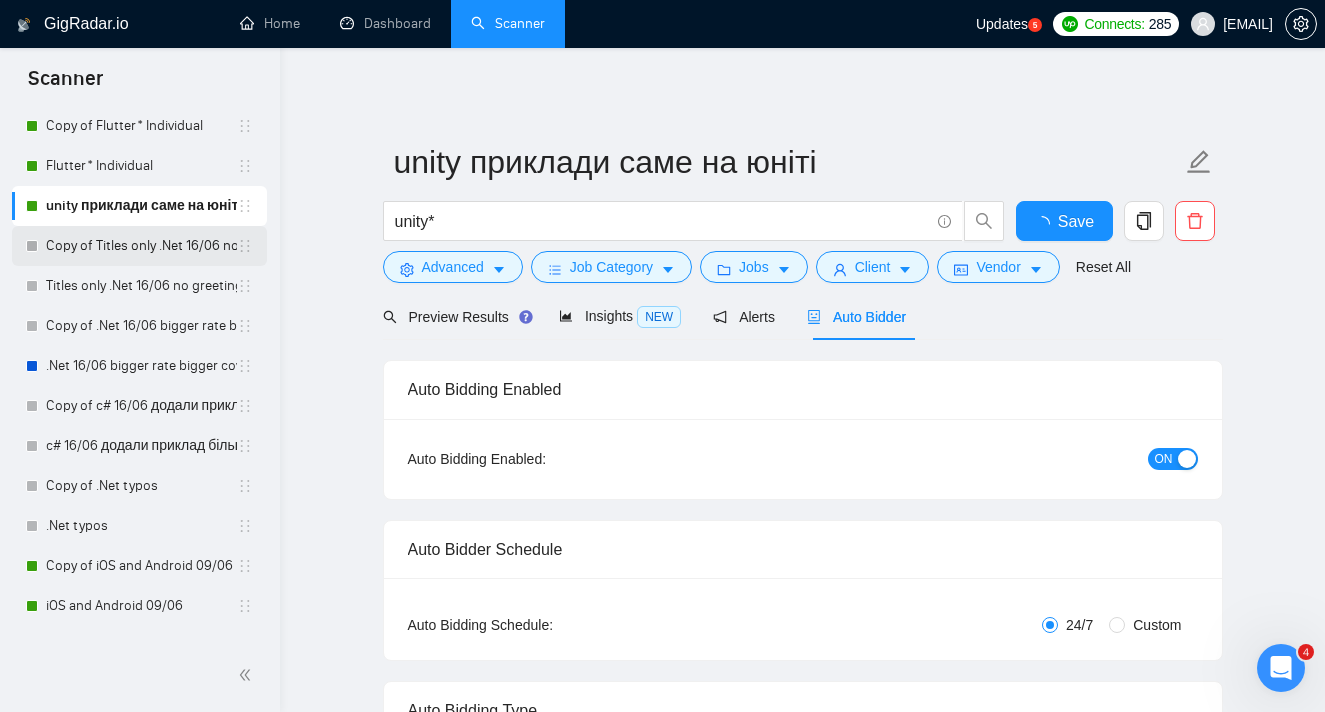 click on "Copy of Titles only .Net 16/06 no greetings" at bounding box center (141, 246) 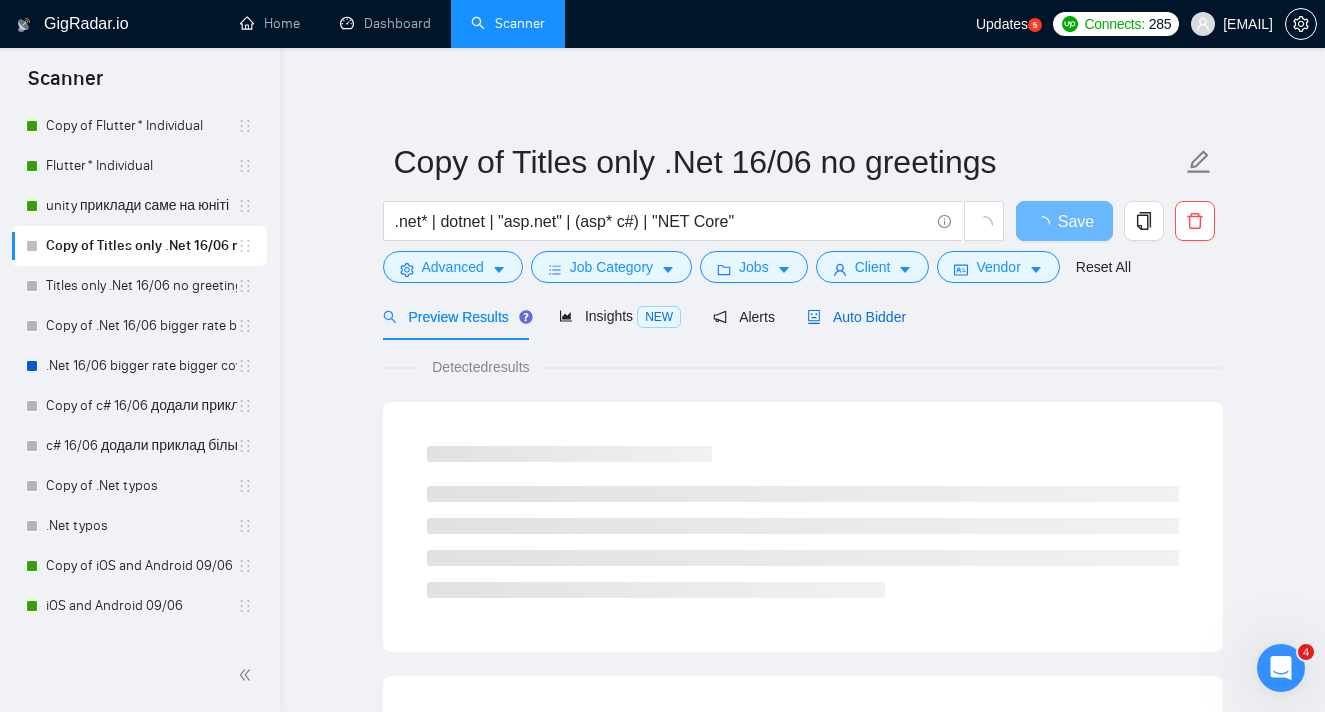 click on "Auto Bidder" at bounding box center (856, 317) 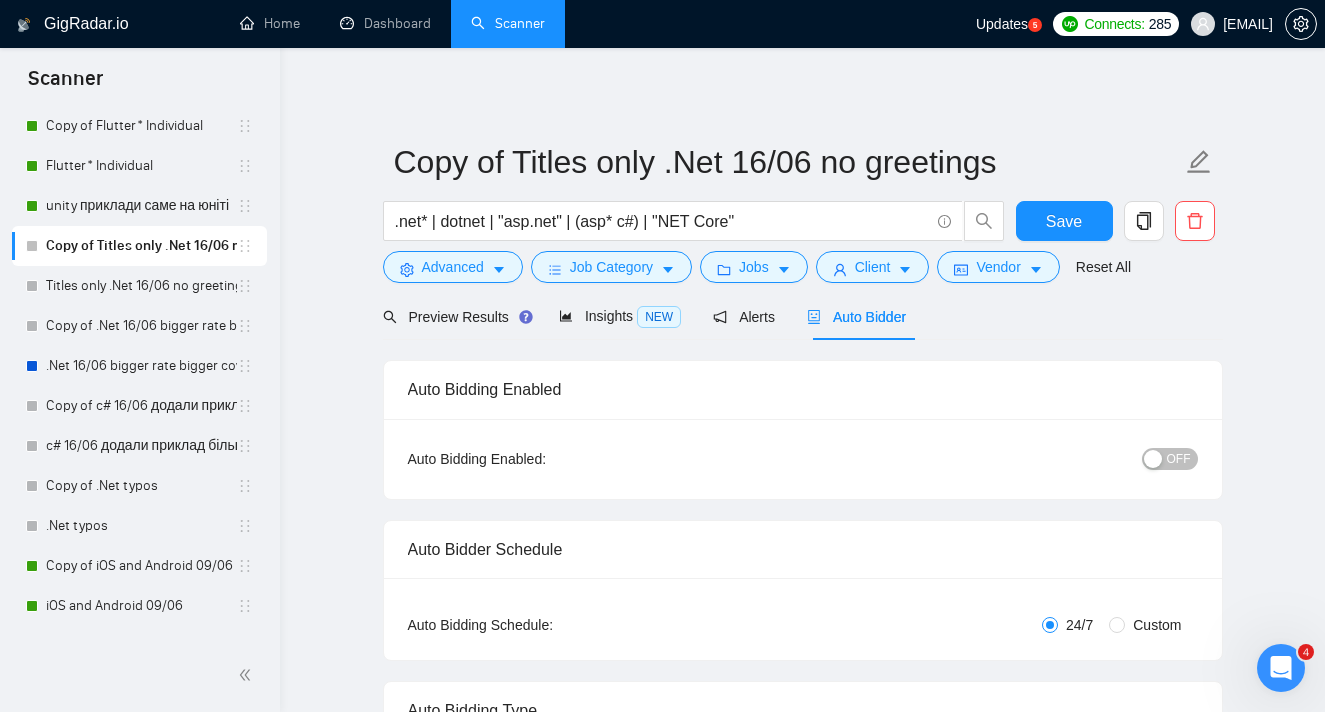 click at bounding box center (1153, 459) 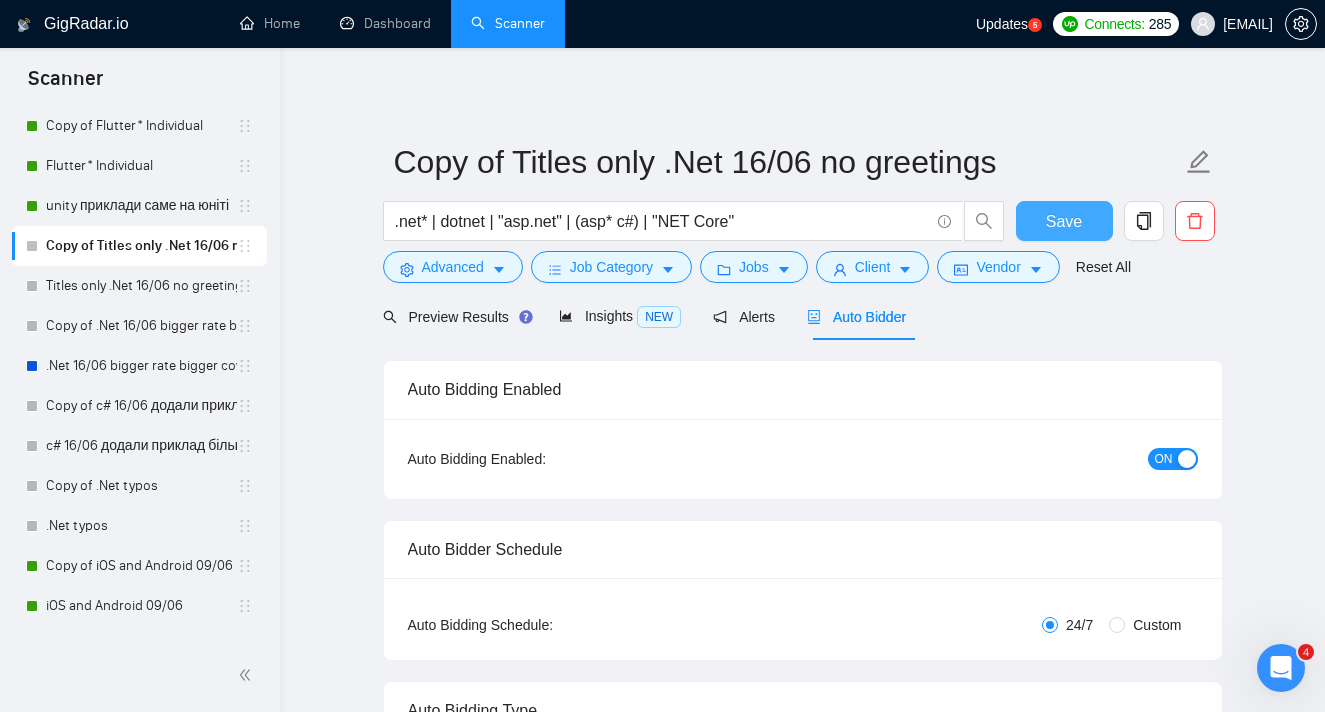 click on "Save" at bounding box center [1064, 221] 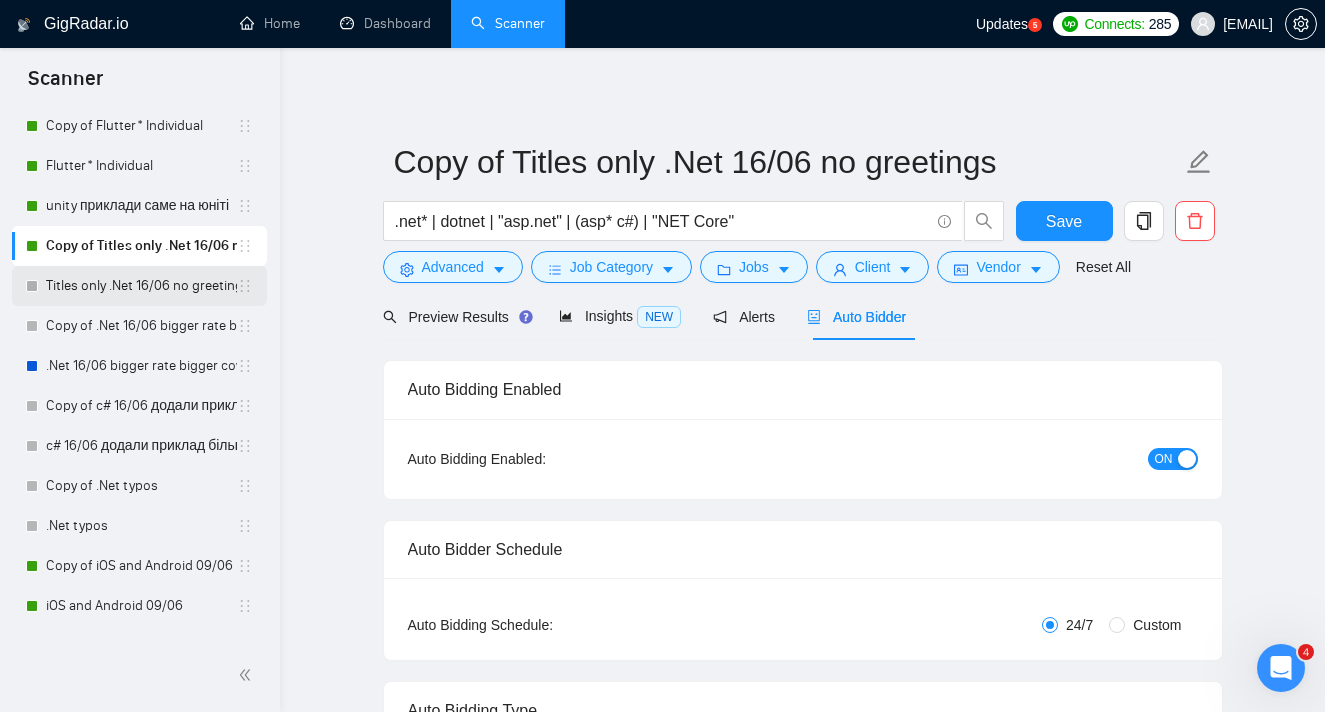 click on "Titles only .Net 16/06 no greetings" at bounding box center (141, 286) 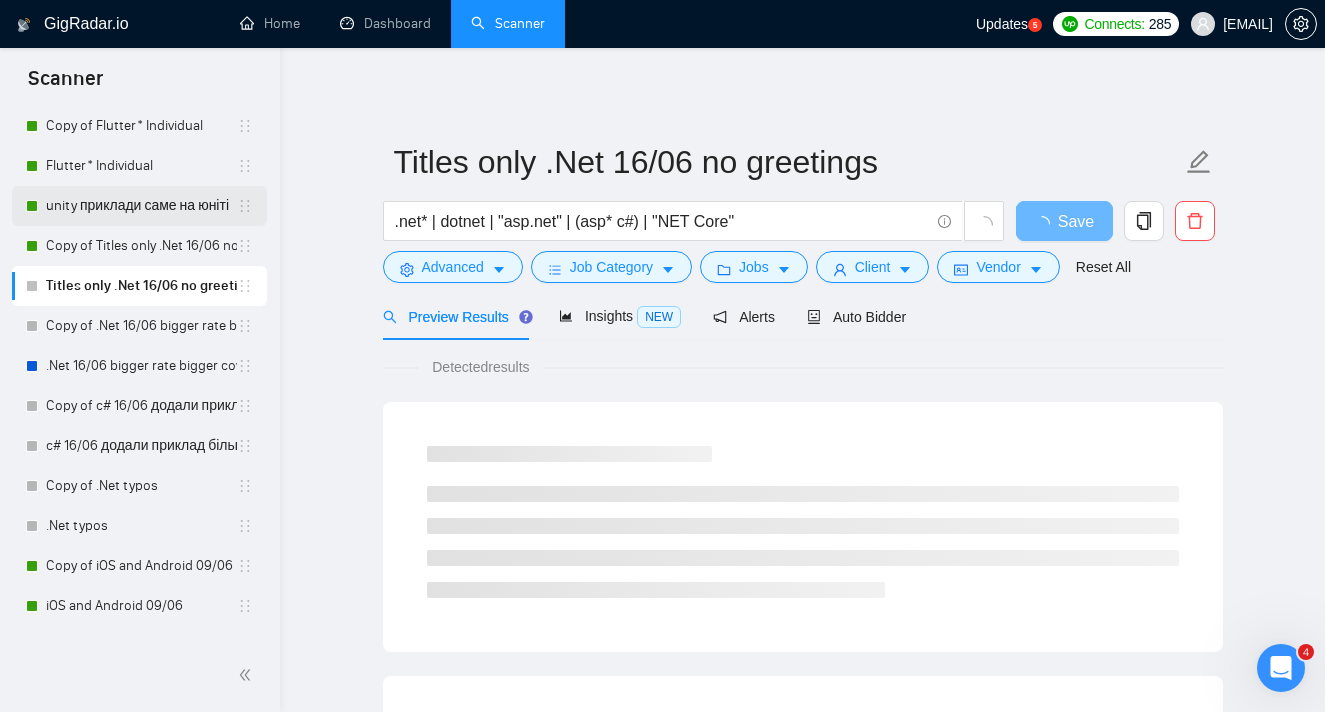 click on "unity приклади саме на юніті" at bounding box center (141, 206) 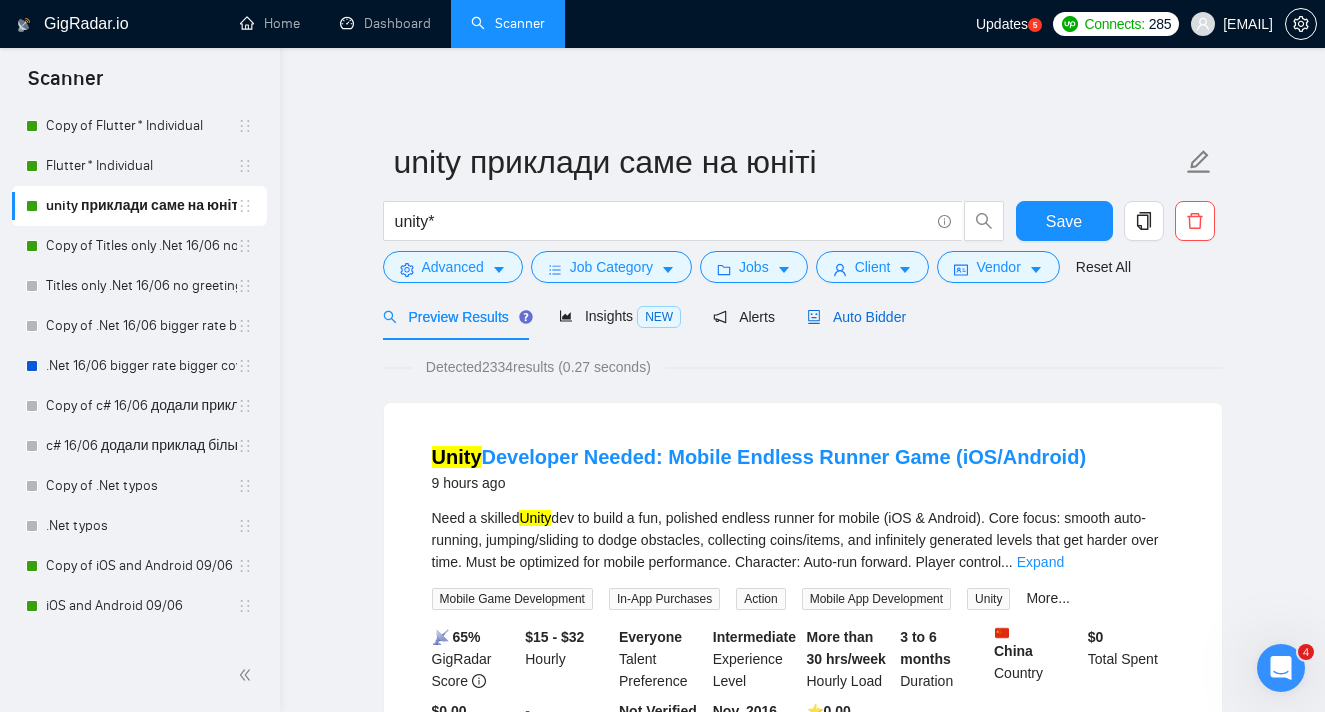 click on "Auto Bidder" at bounding box center (856, 317) 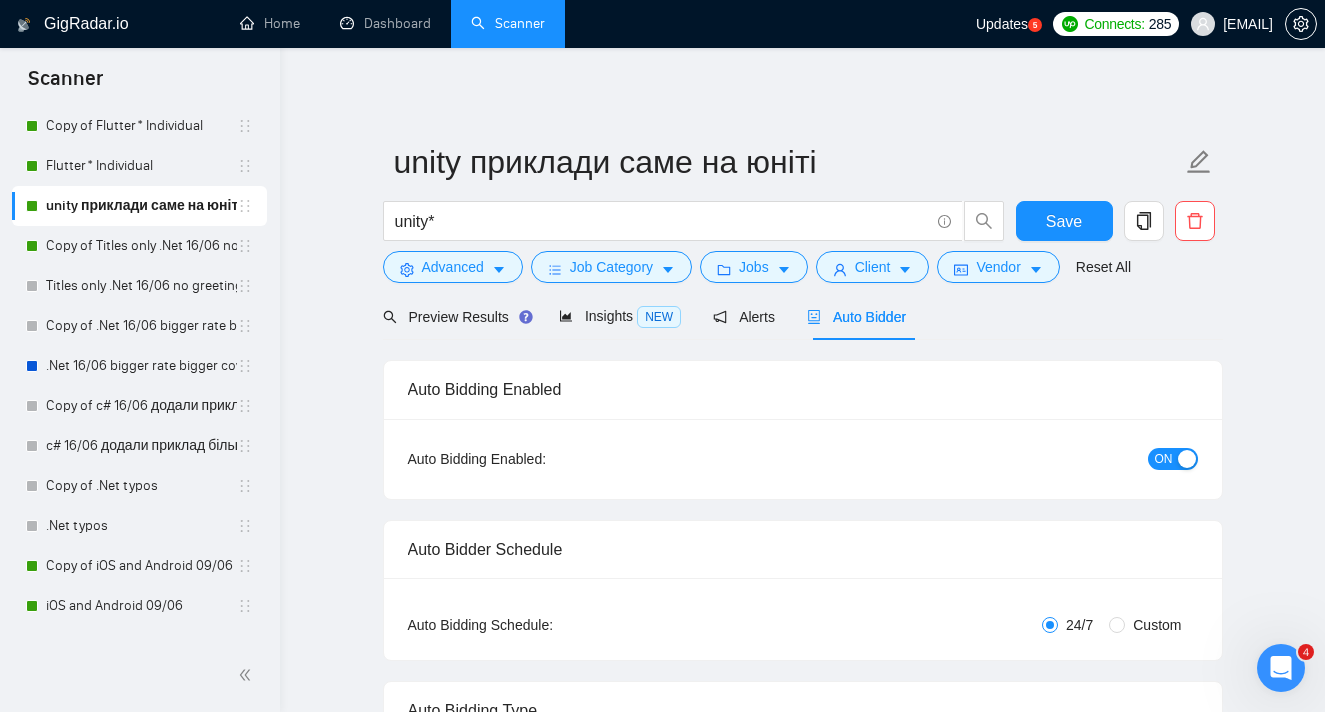 click on "ON" at bounding box center [1173, 459] 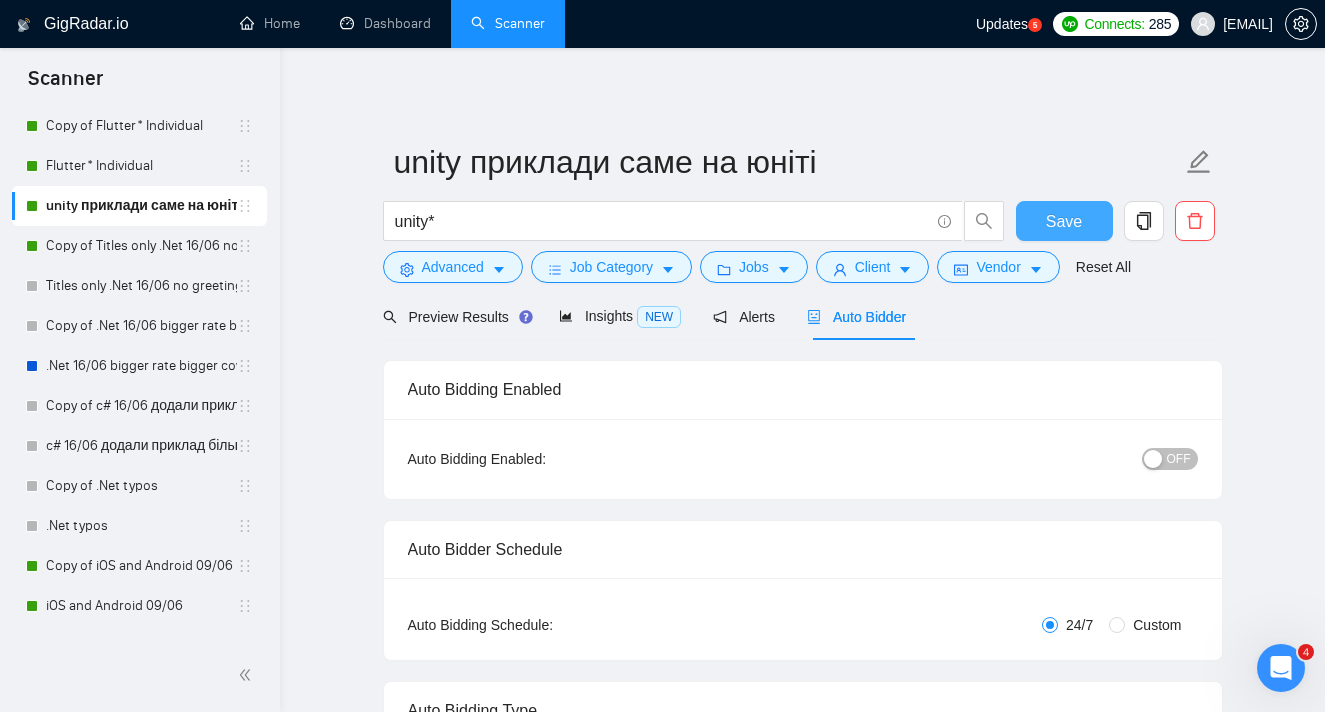 click on "Save" at bounding box center [1064, 221] 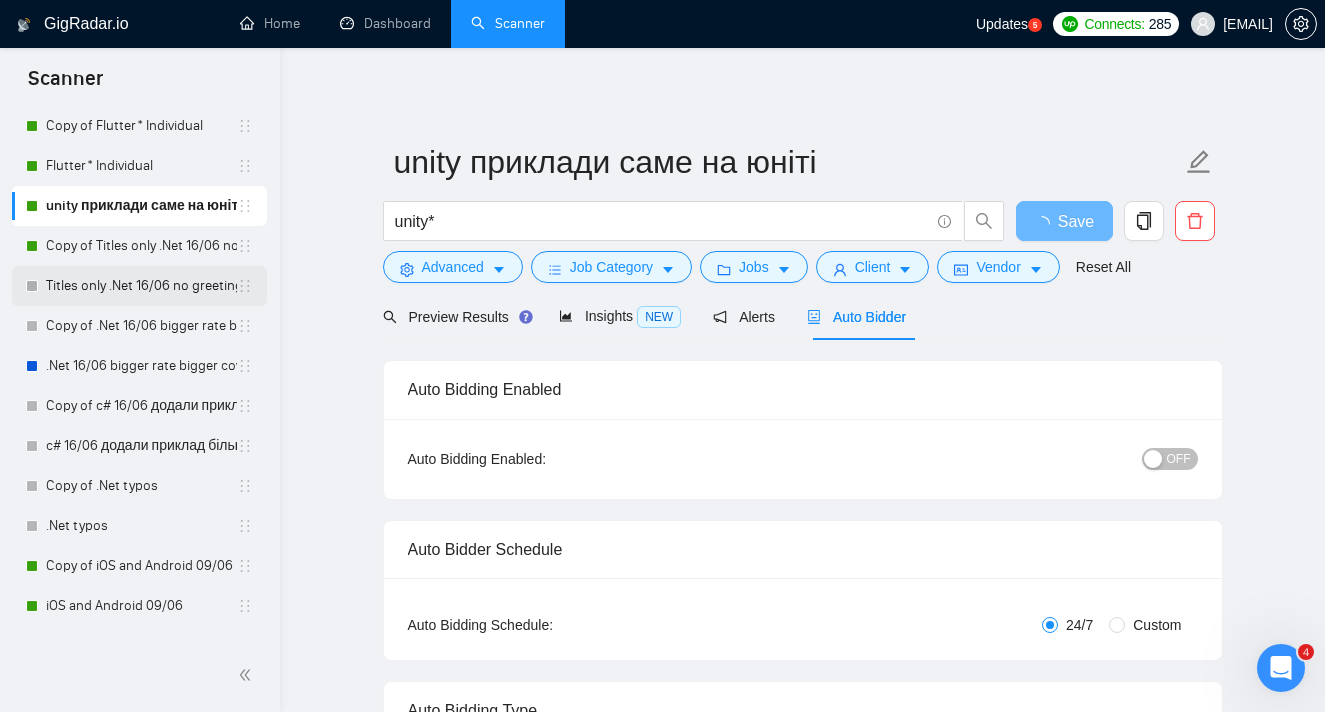 click on "Titles only .Net 16/06 no greetings" at bounding box center (141, 286) 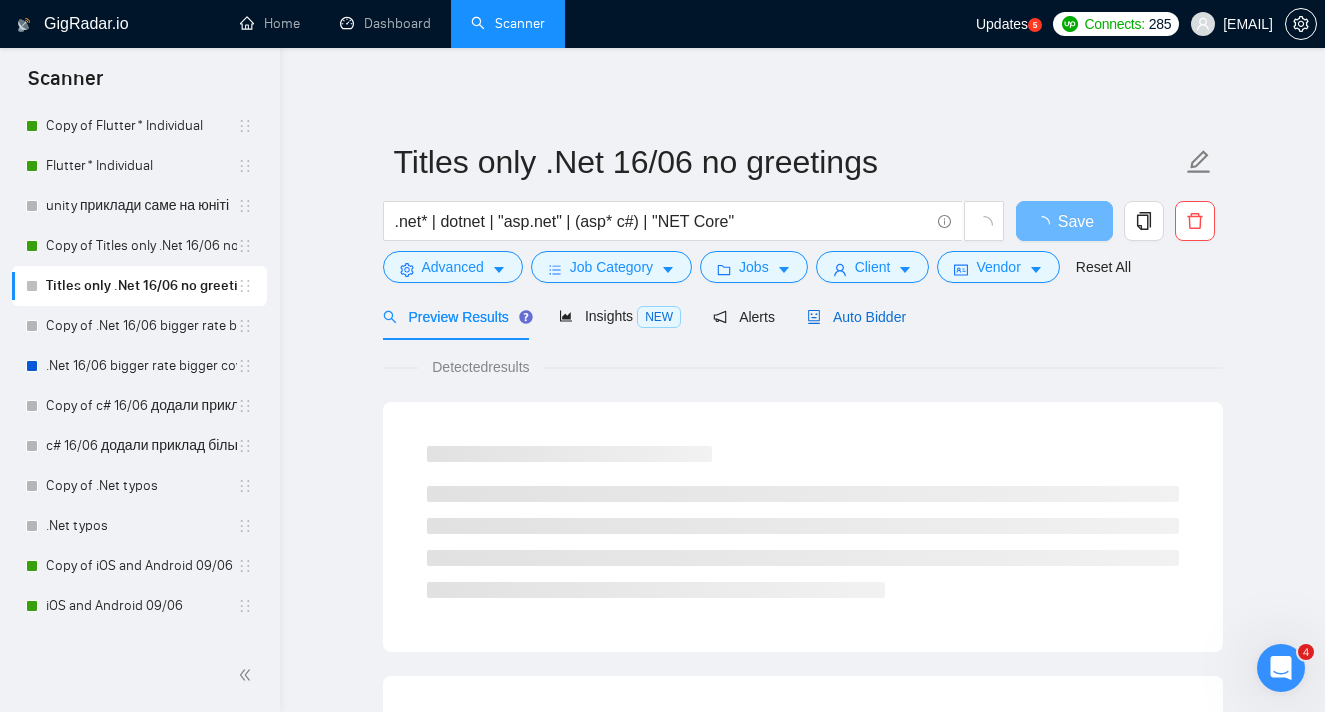 click on "Auto Bidder" at bounding box center [856, 317] 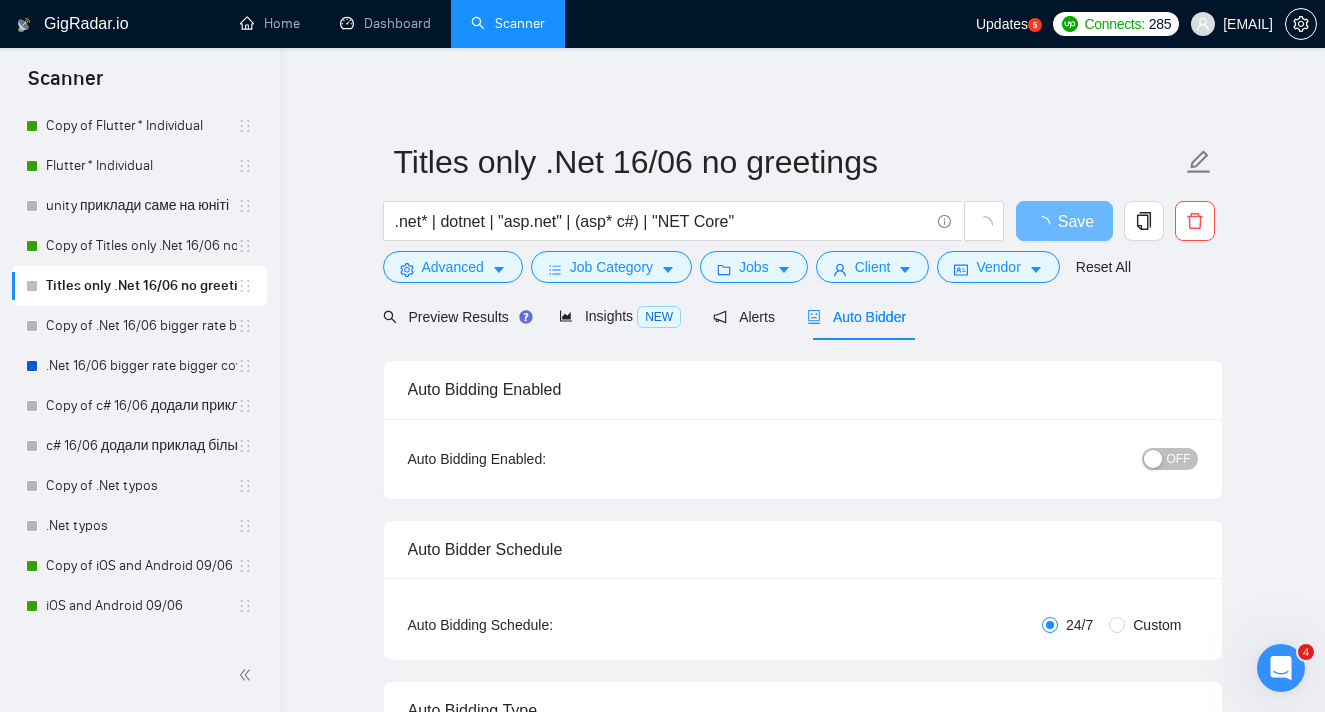 click on "OFF" at bounding box center (1179, 459) 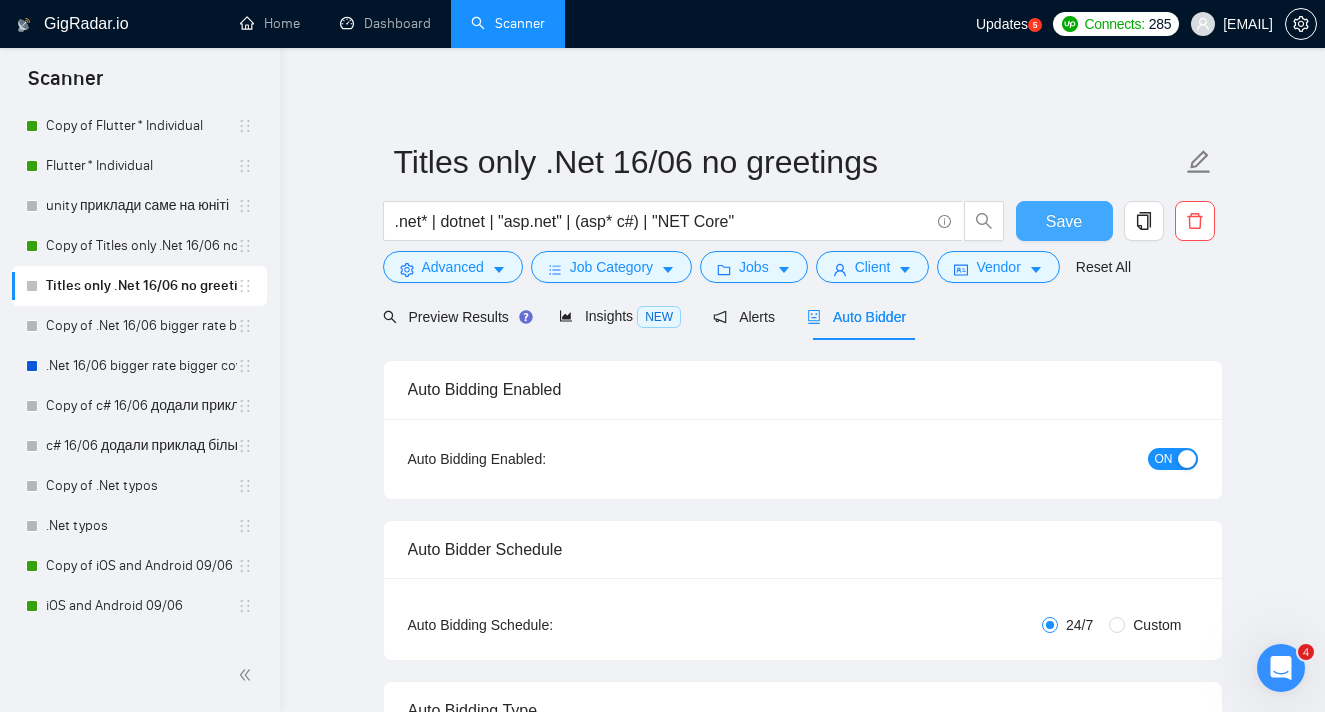 click on "Save" at bounding box center (1064, 221) 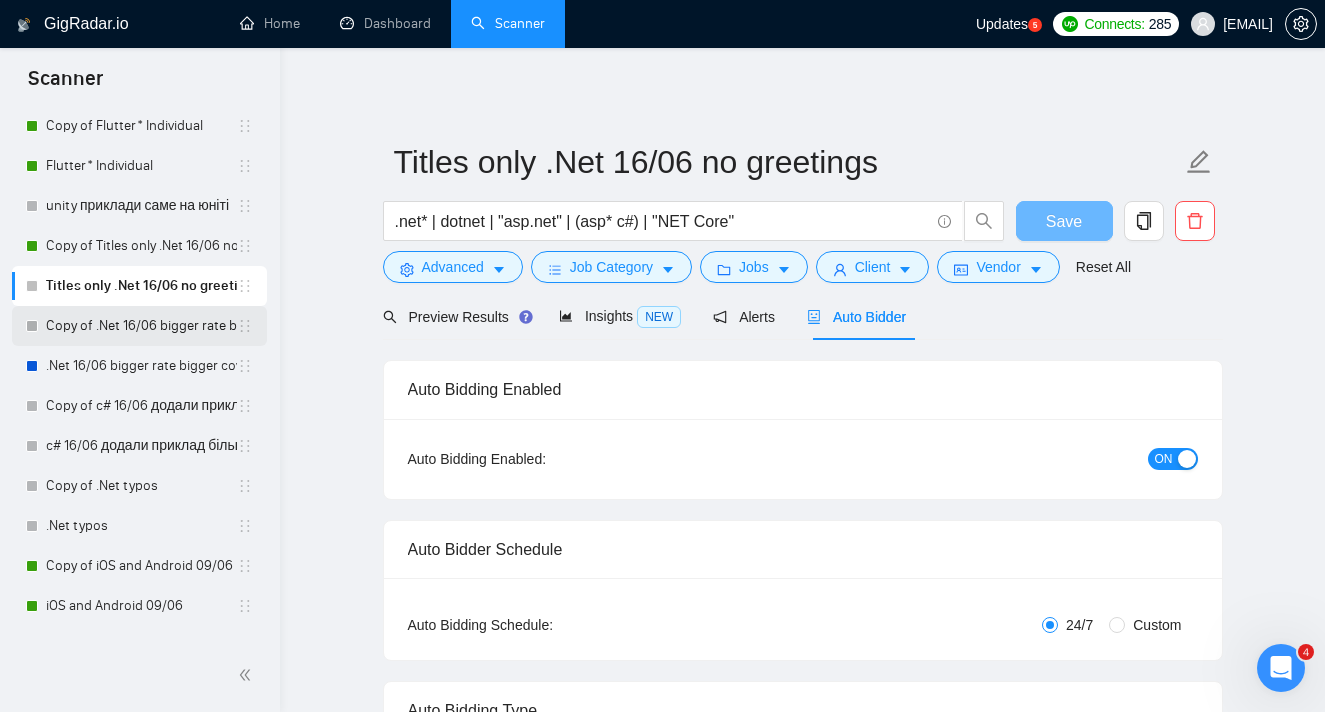 click on "Copy of .Net 16/06 bigger rate bigger cover" at bounding box center [141, 326] 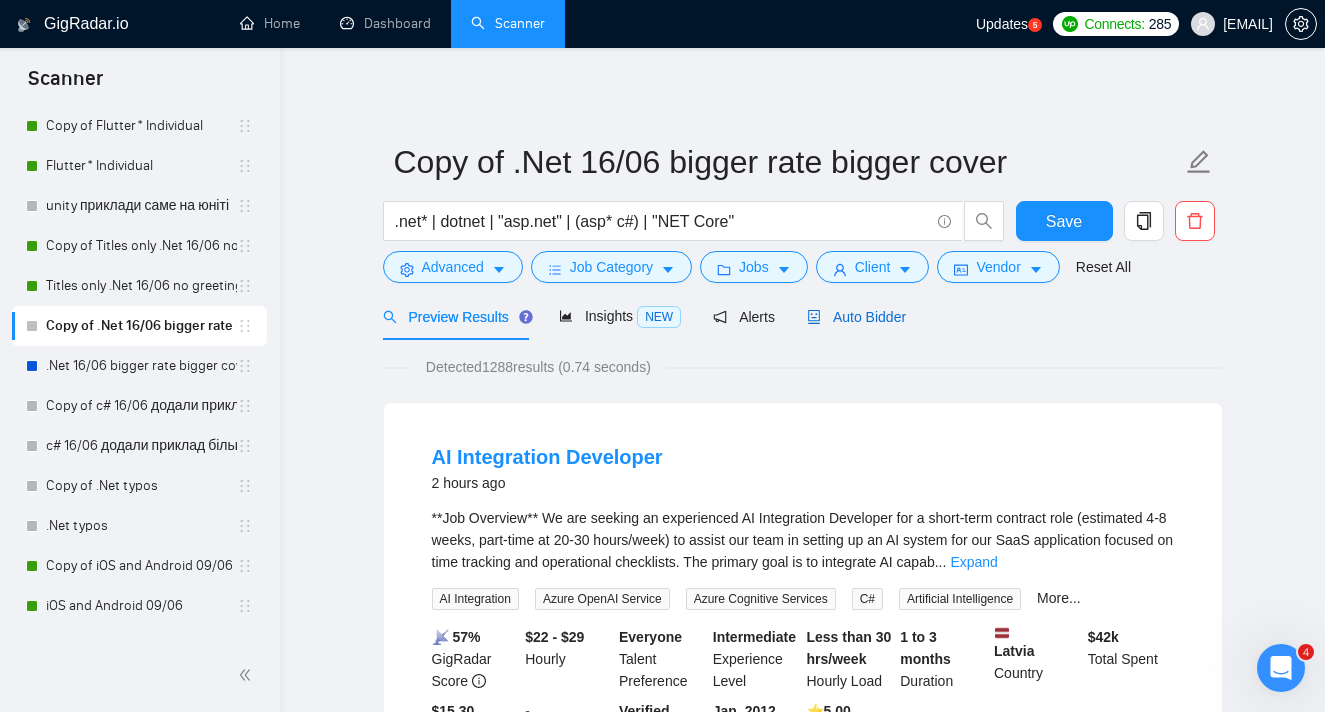 click on "Auto Bidder" at bounding box center (856, 317) 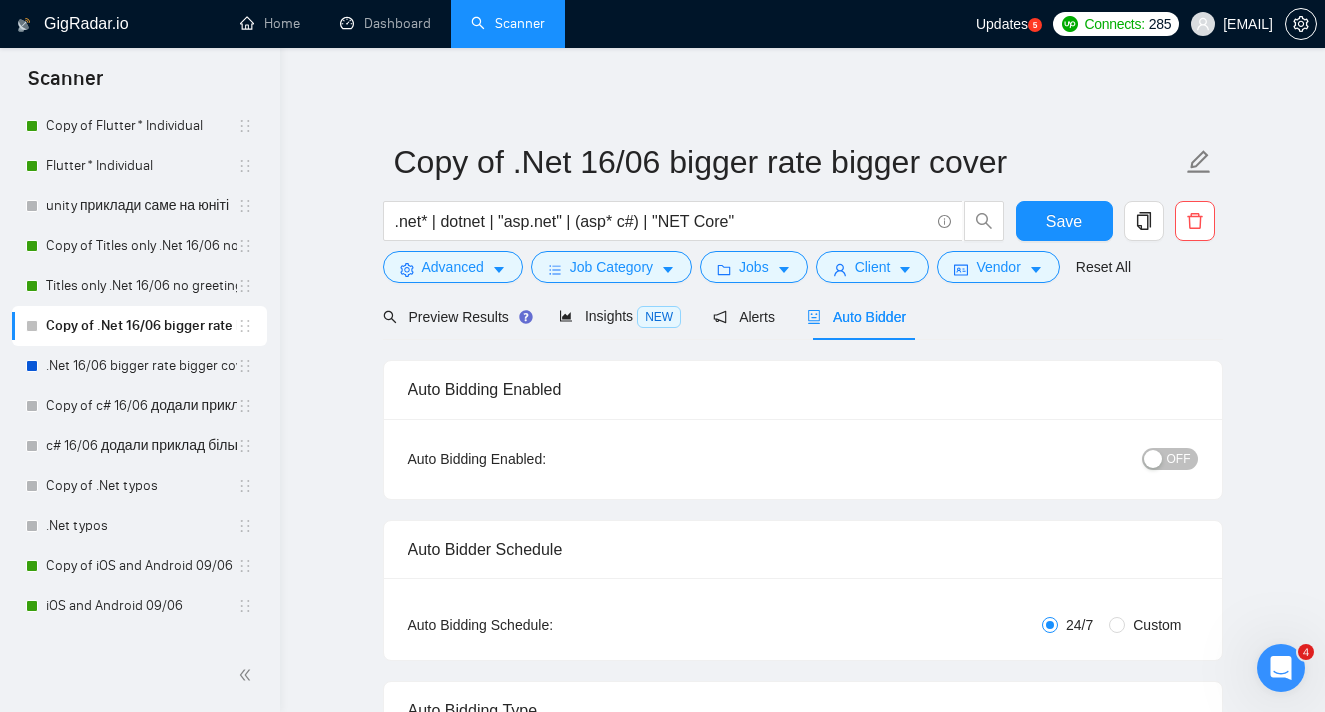 click on "OFF" at bounding box center (1179, 459) 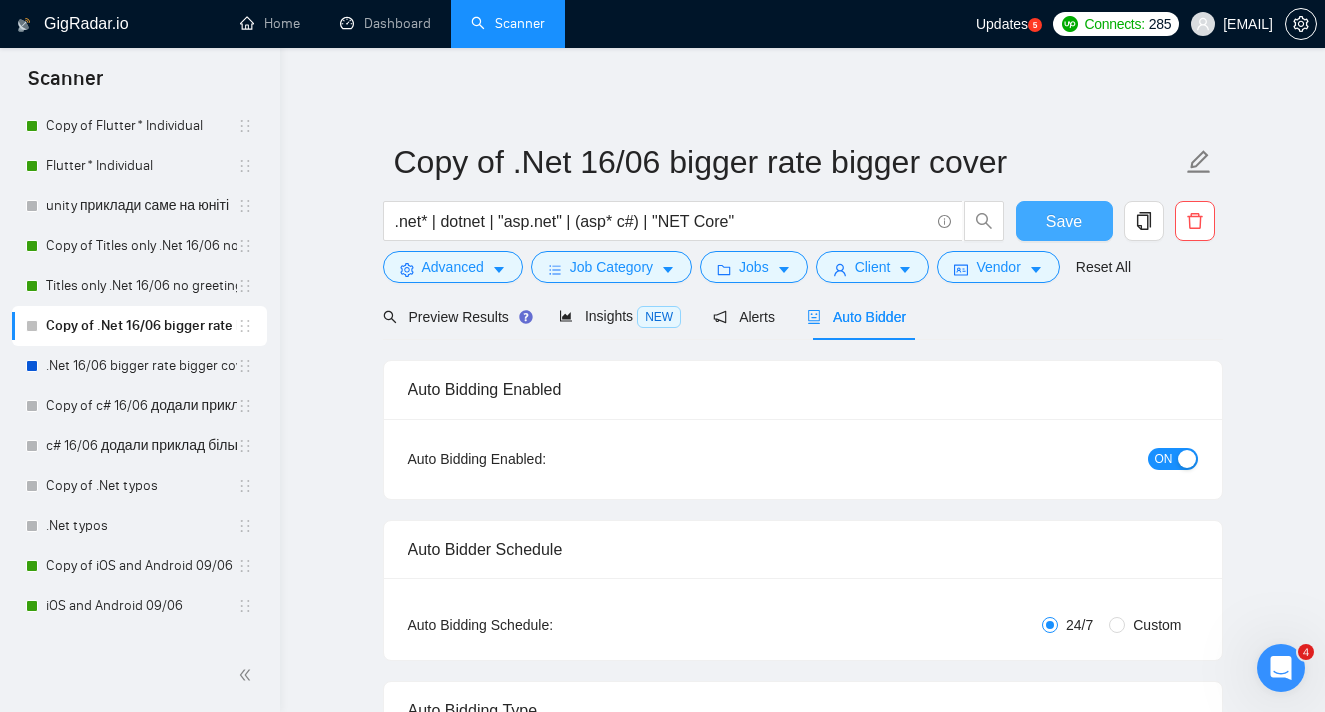 click on "Save" at bounding box center [1064, 221] 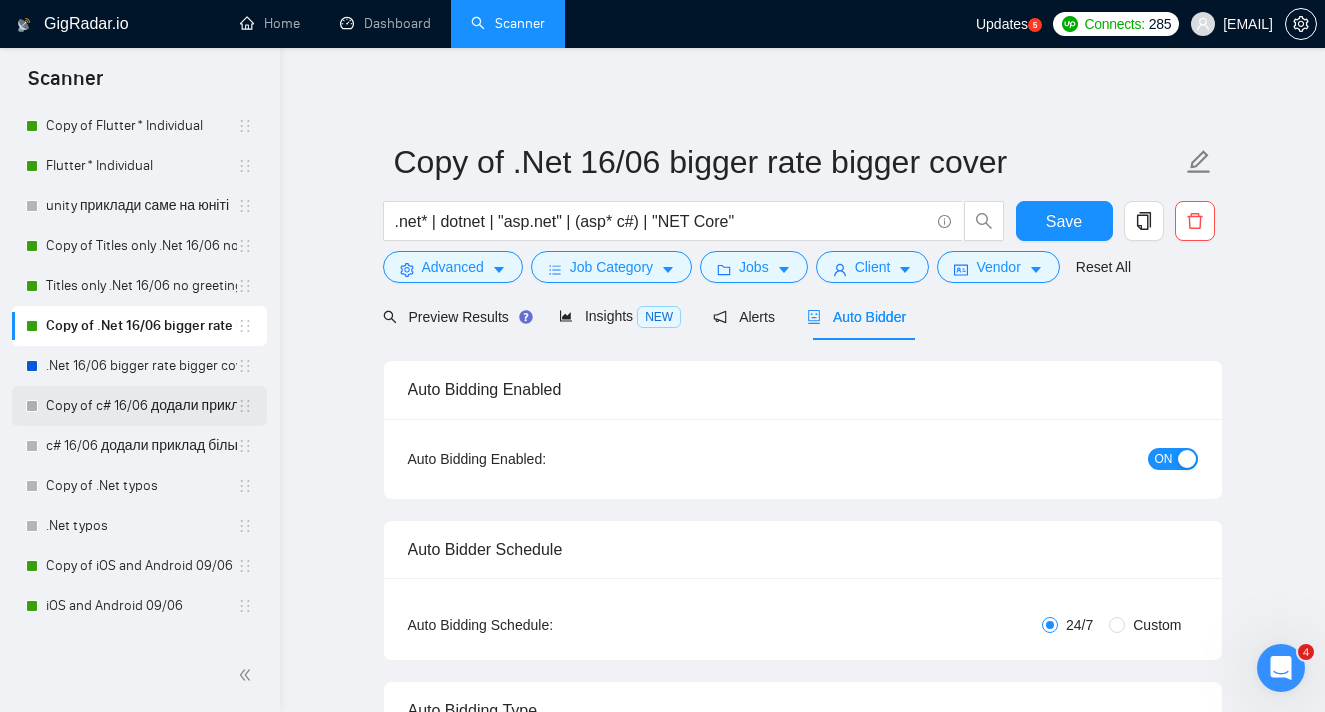 click on "Copy of c# 16/06 додали приклад більший кавер" at bounding box center (141, 406) 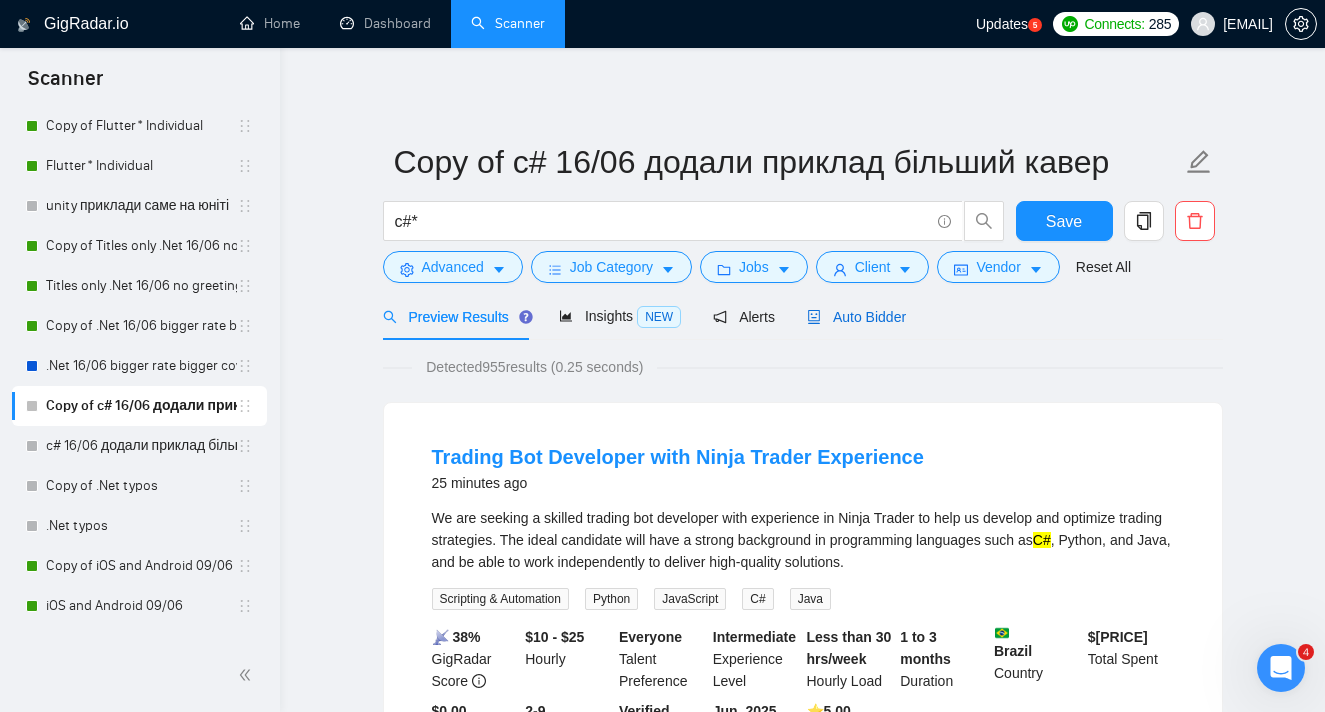 click on "Auto Bidder" at bounding box center (856, 317) 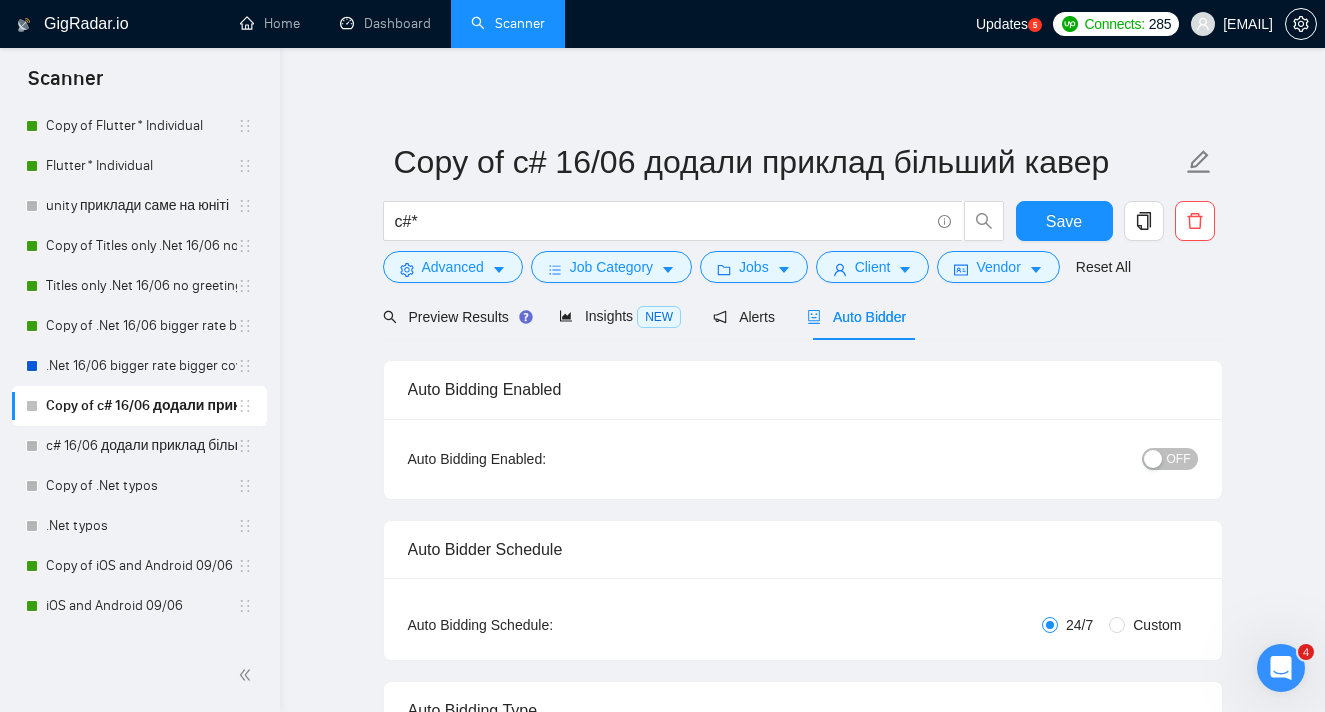 click on "OFF" at bounding box center [1179, 459] 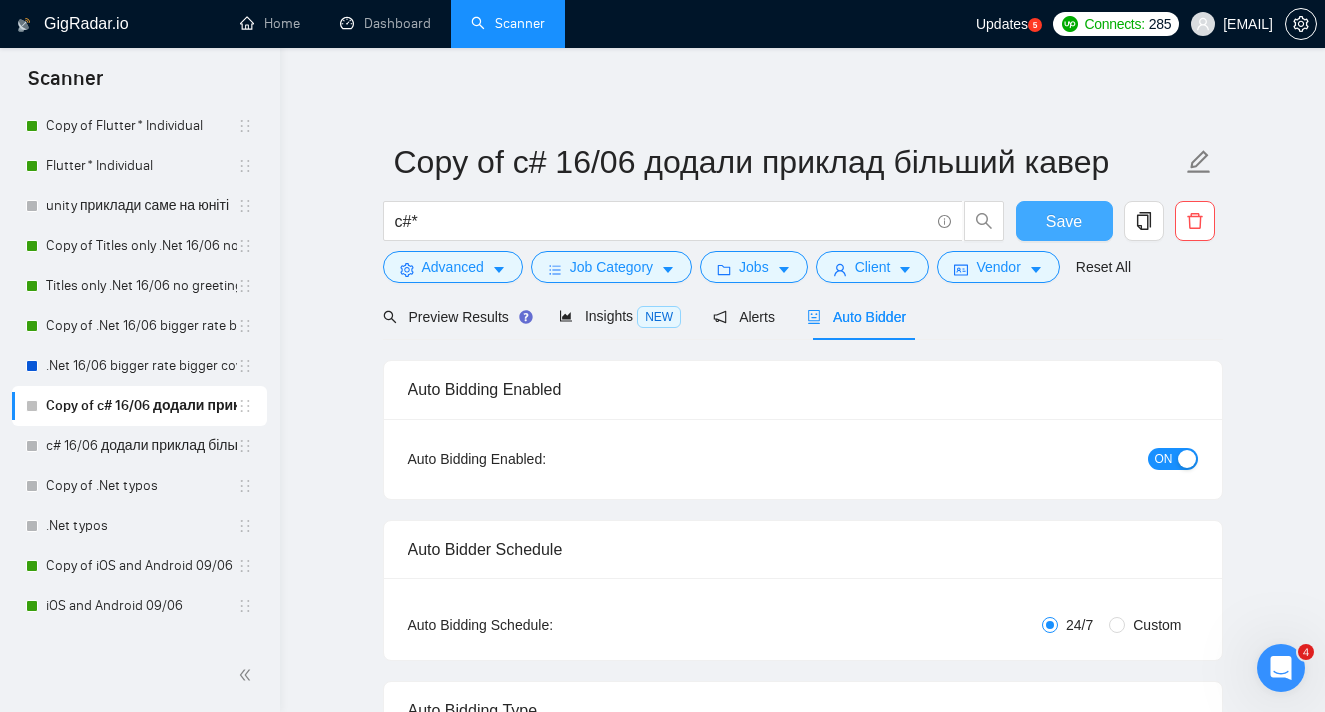 click on "Save" at bounding box center [1064, 221] 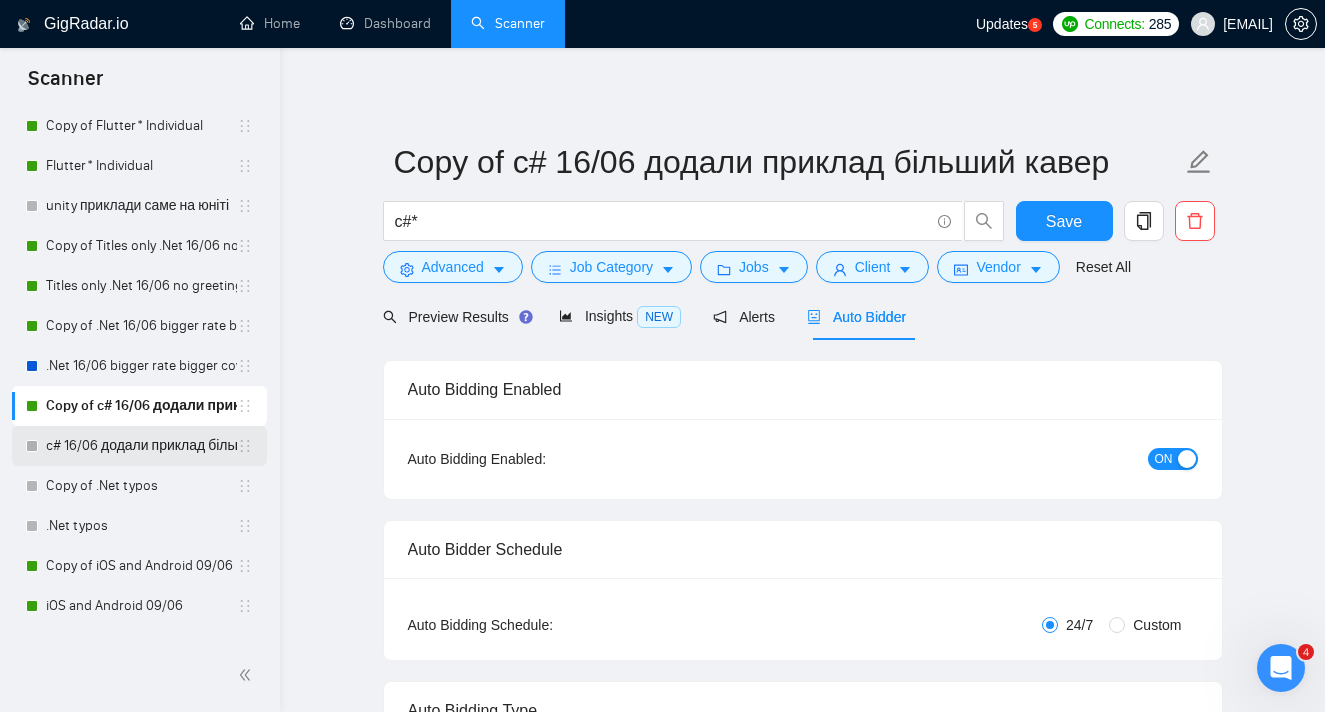 click on "c# 16/06 додали приклад більший кавер" at bounding box center [141, 446] 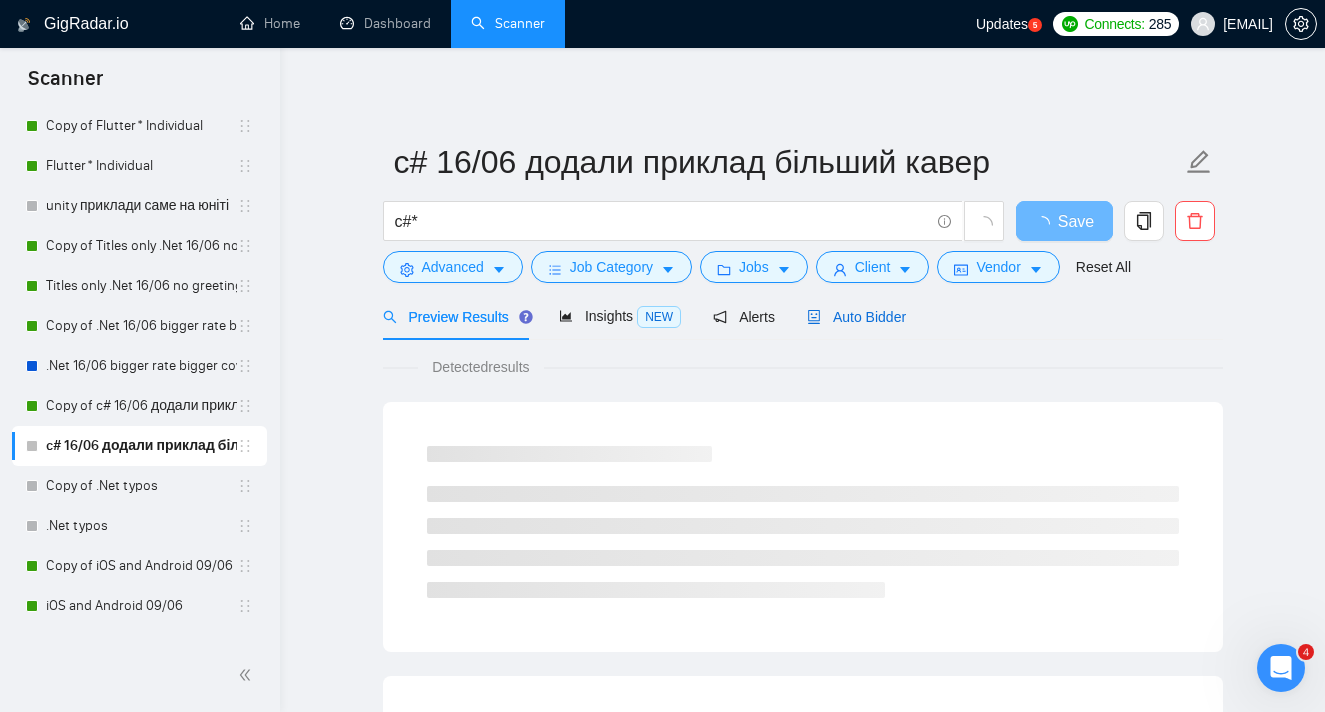 click on "Auto Bidder" at bounding box center [856, 317] 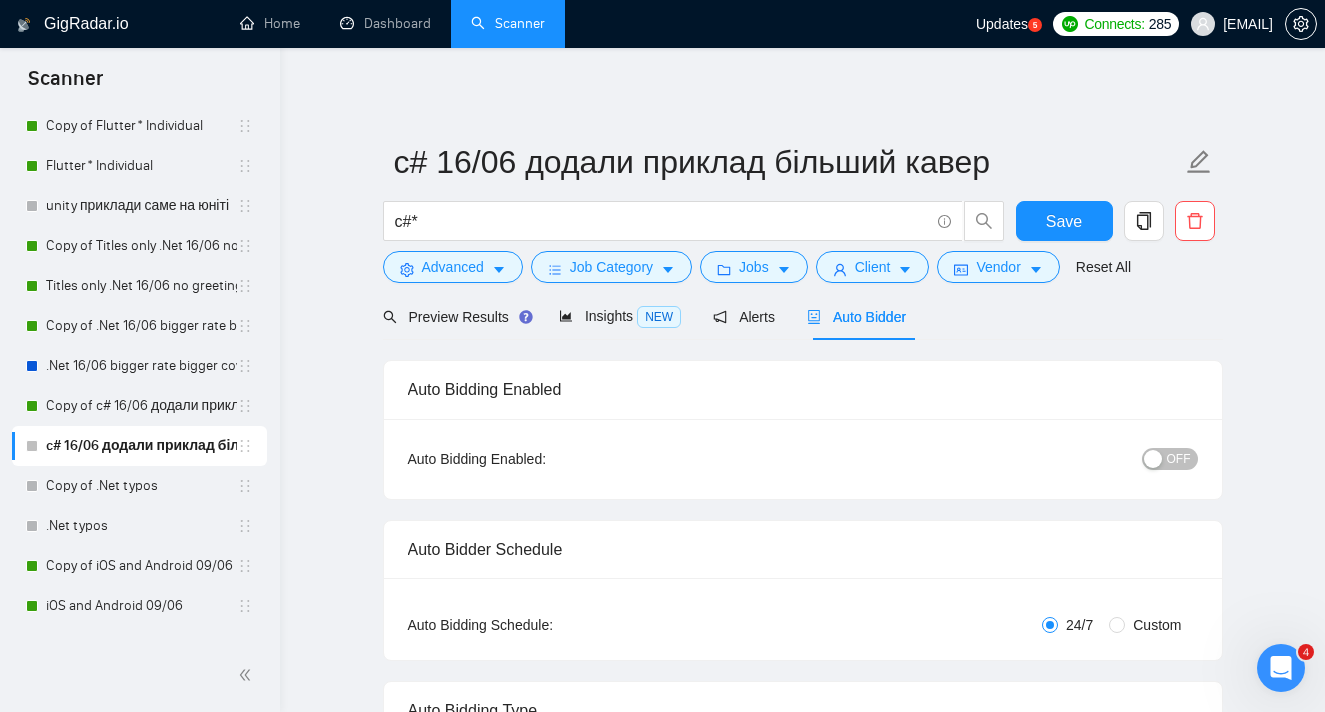 click at bounding box center [1153, 459] 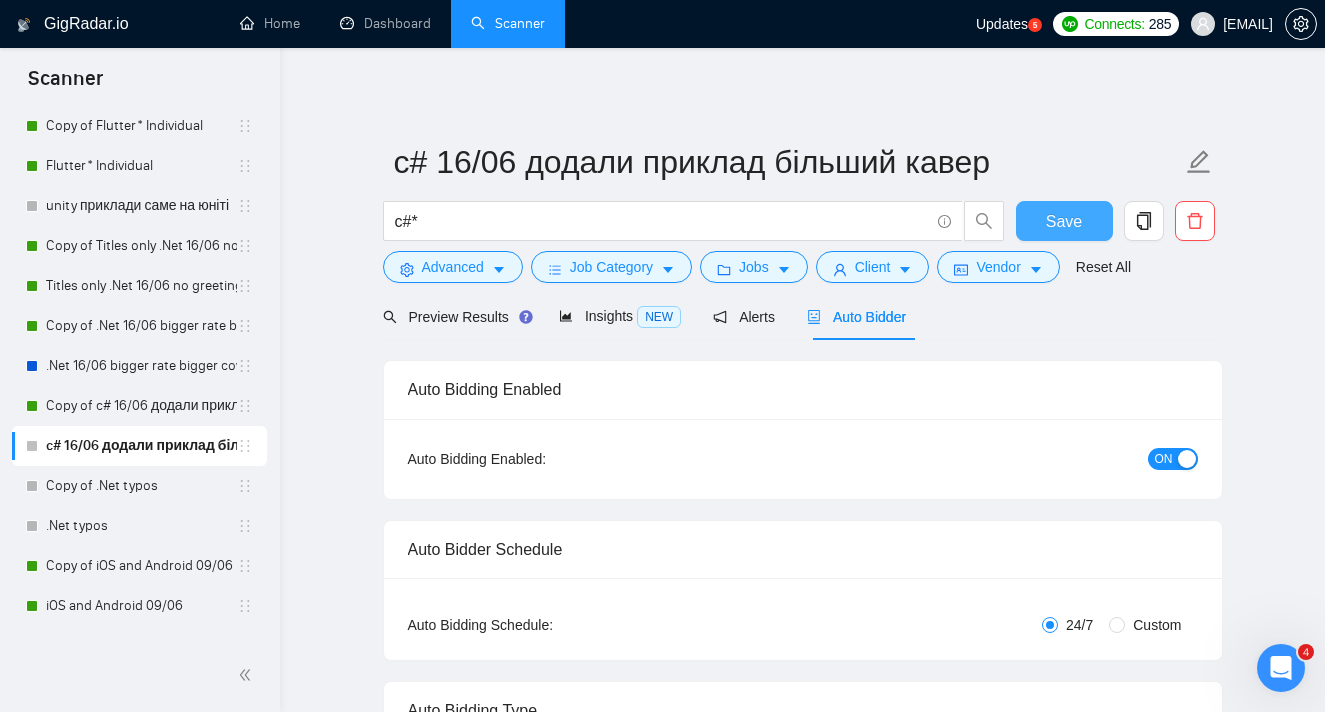 click on "Save" at bounding box center (1064, 221) 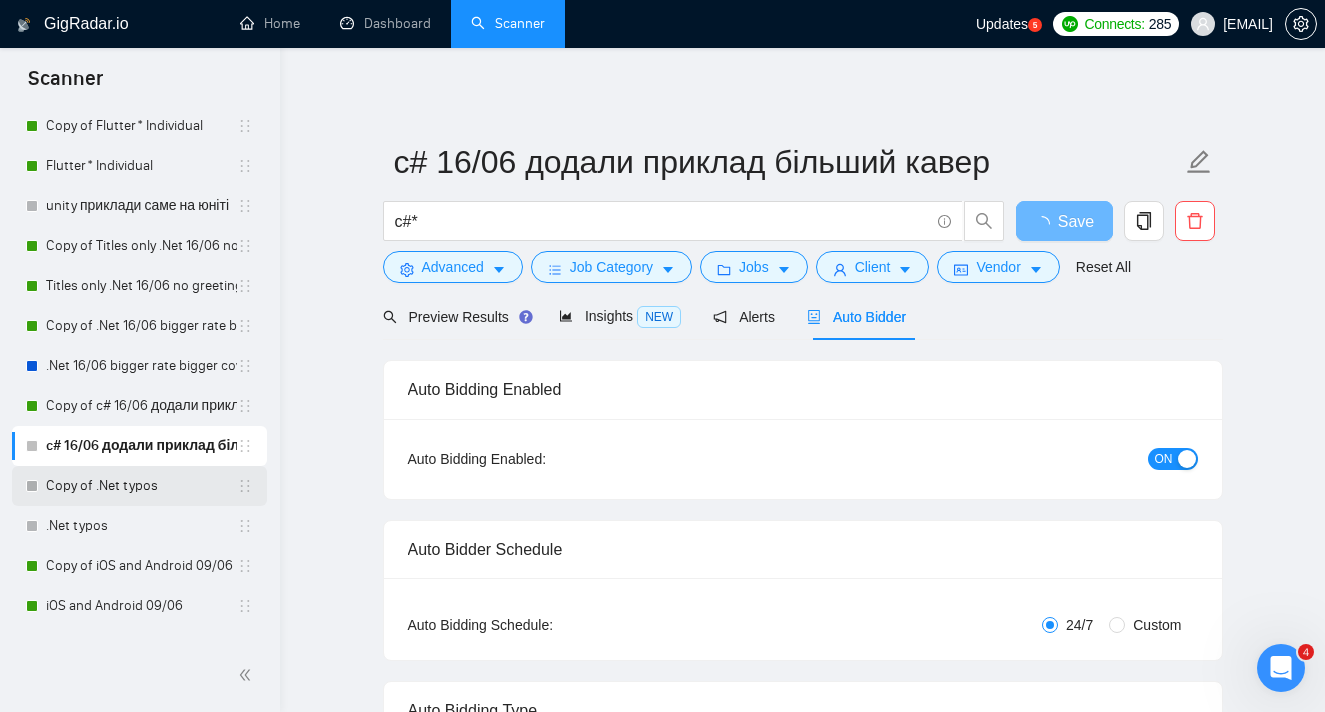 click on "Copy of .Net typos" at bounding box center [141, 486] 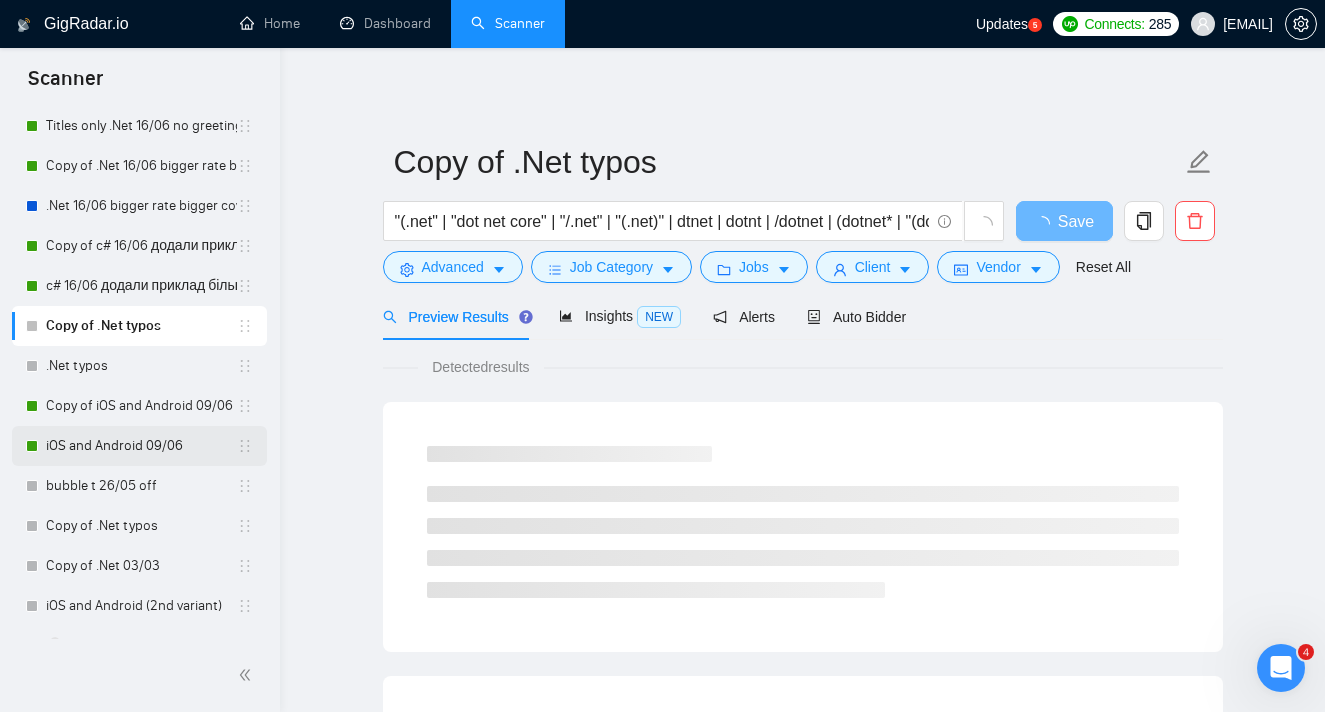 scroll, scrollTop: 895, scrollLeft: 0, axis: vertical 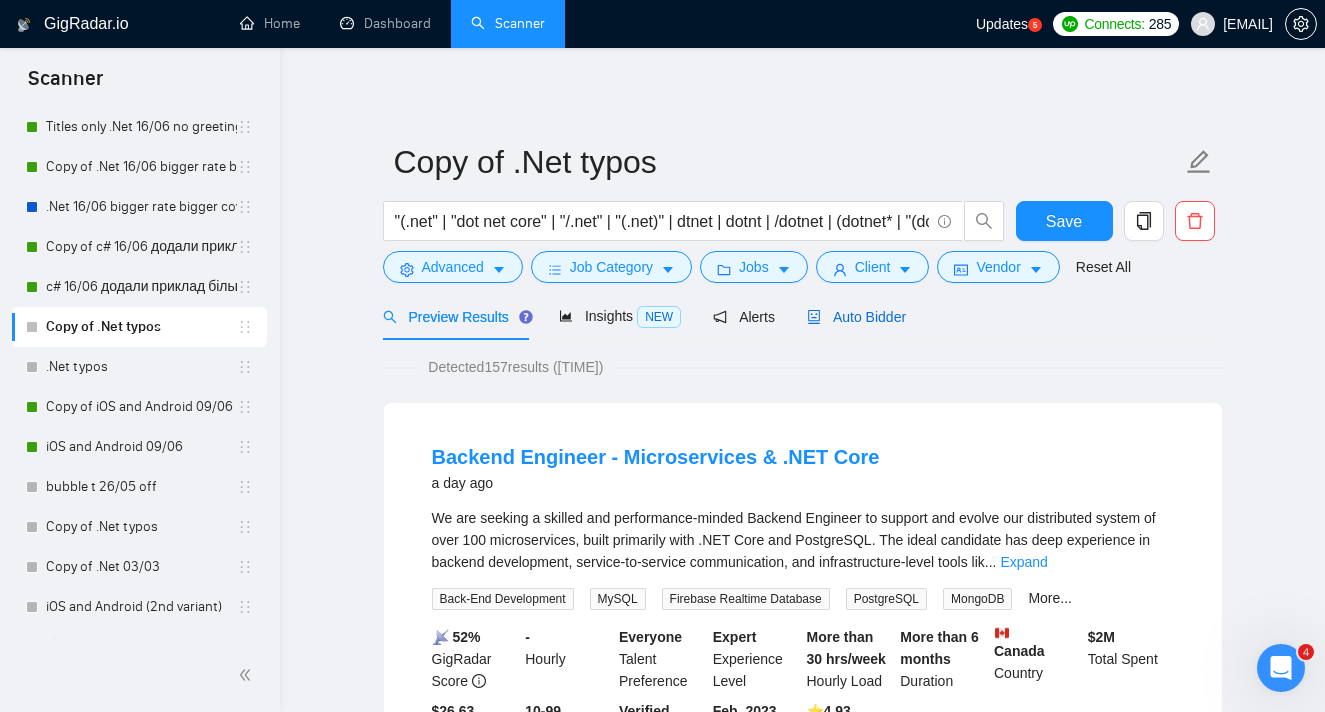 click on "Auto Bidder" at bounding box center (856, 317) 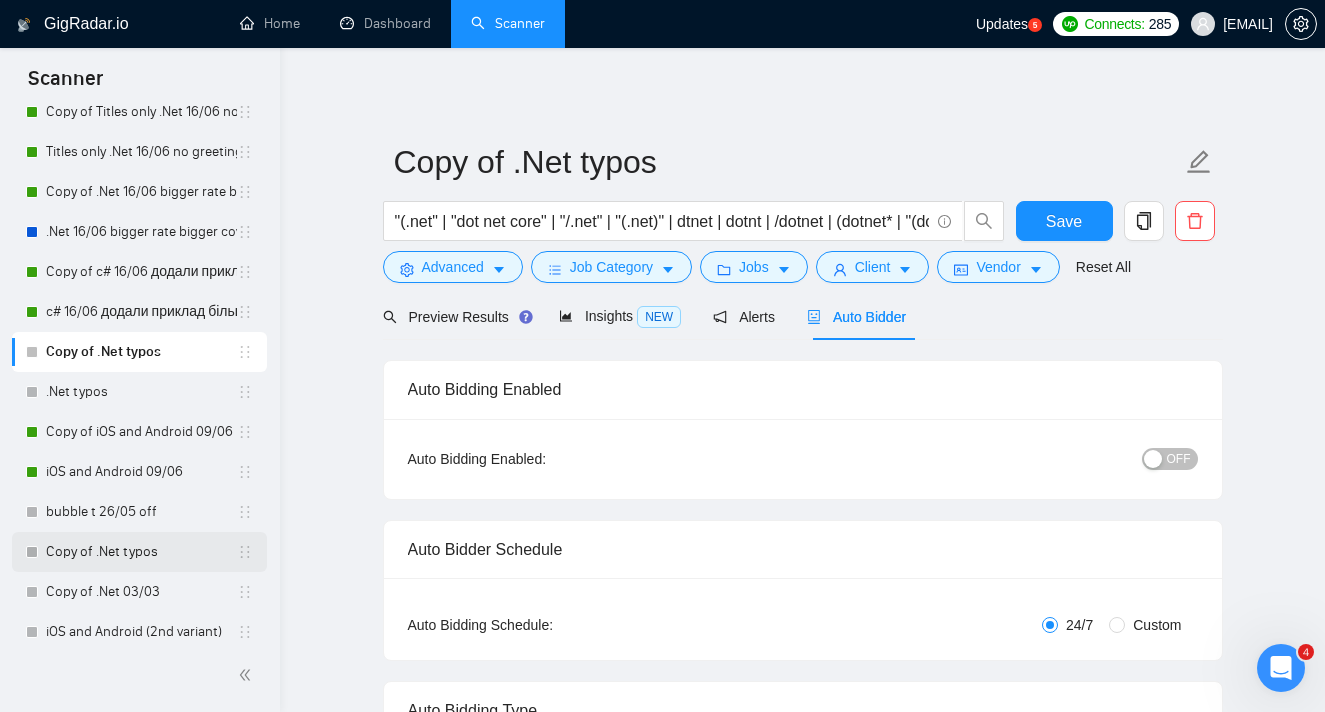 scroll, scrollTop: 866, scrollLeft: 0, axis: vertical 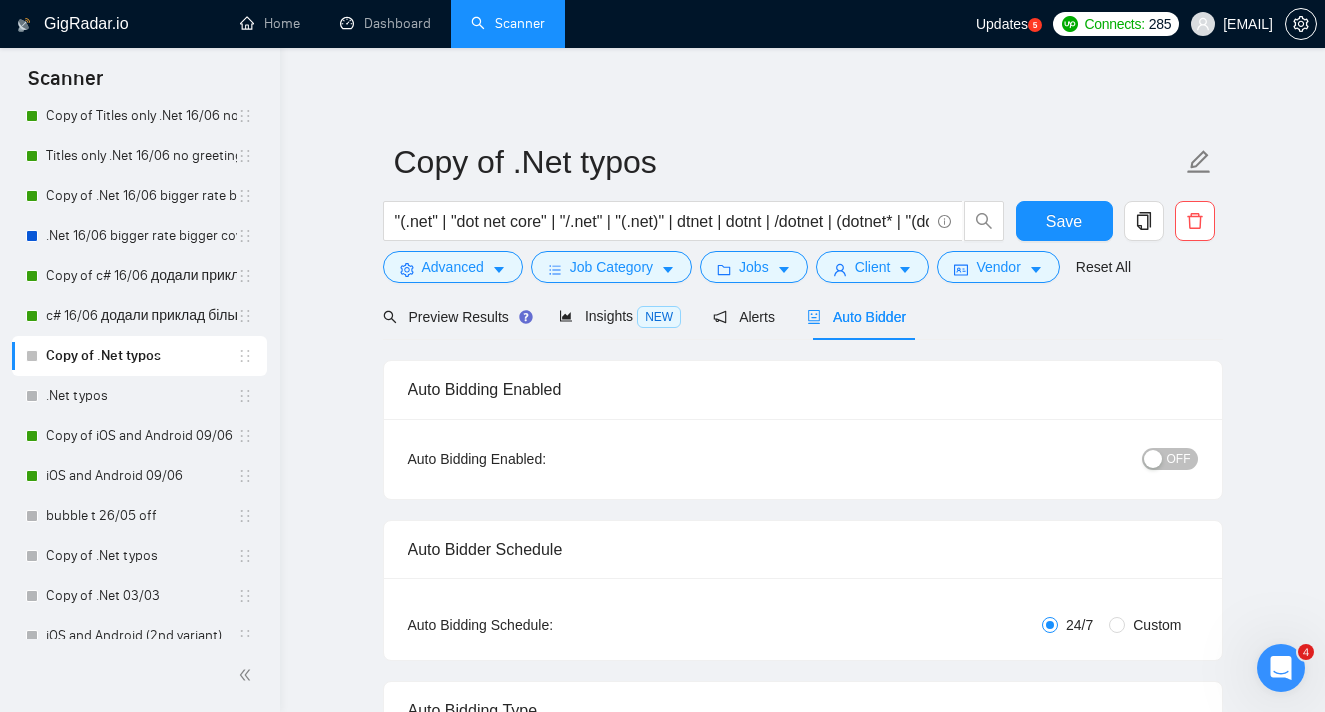 click on "OFF" at bounding box center [1179, 459] 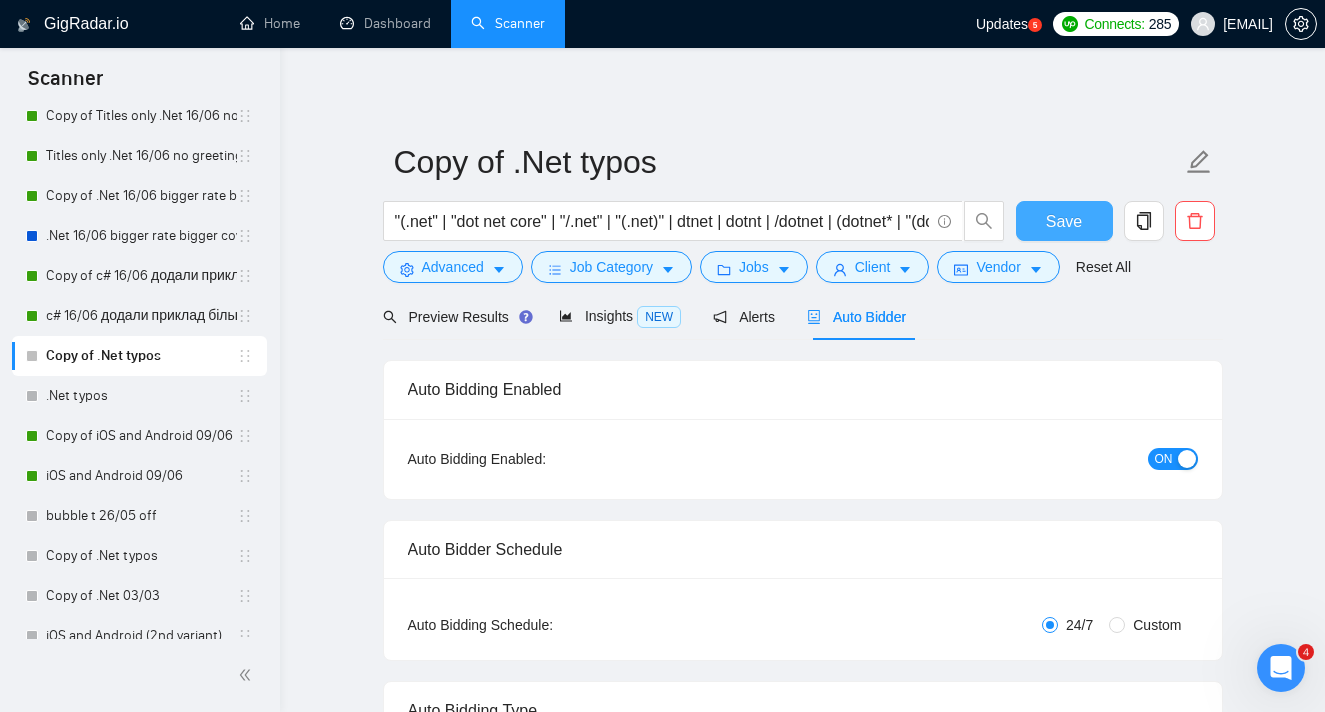 click on "Save" at bounding box center [1064, 221] 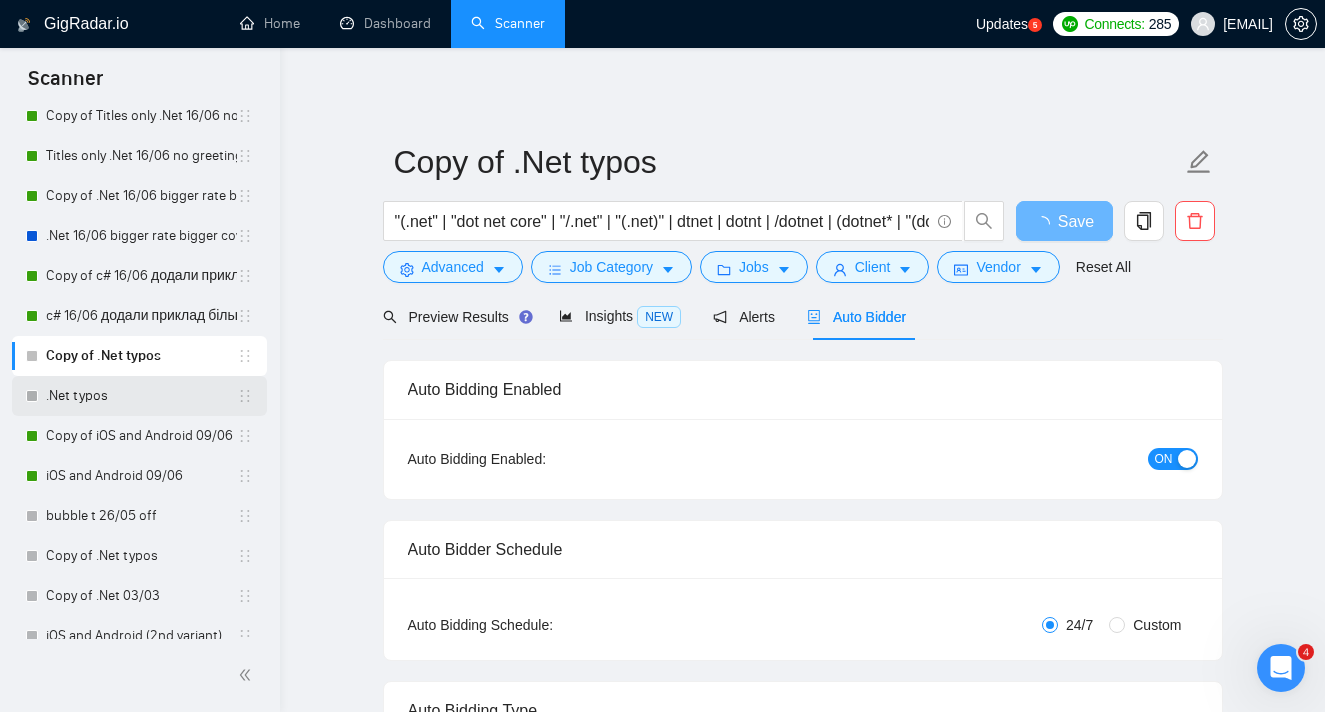 click on ".Net typos" at bounding box center [141, 396] 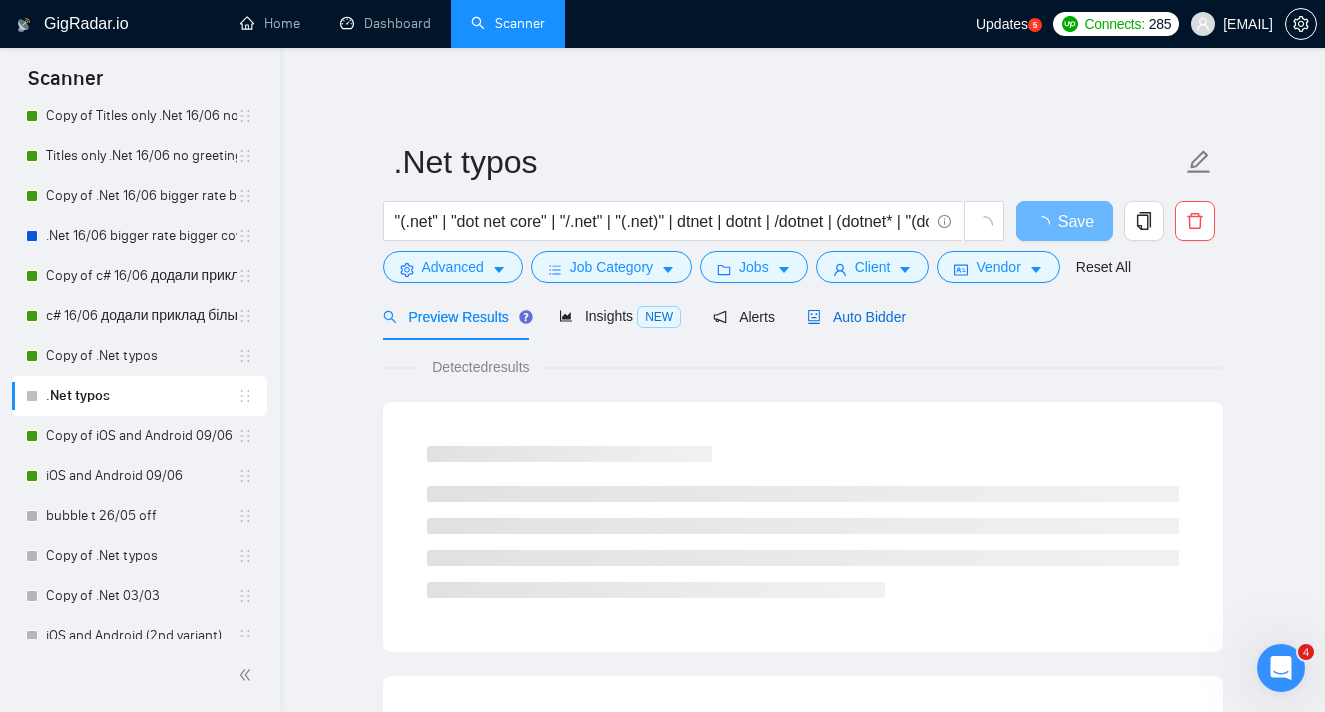 click on "Auto Bidder" at bounding box center (856, 317) 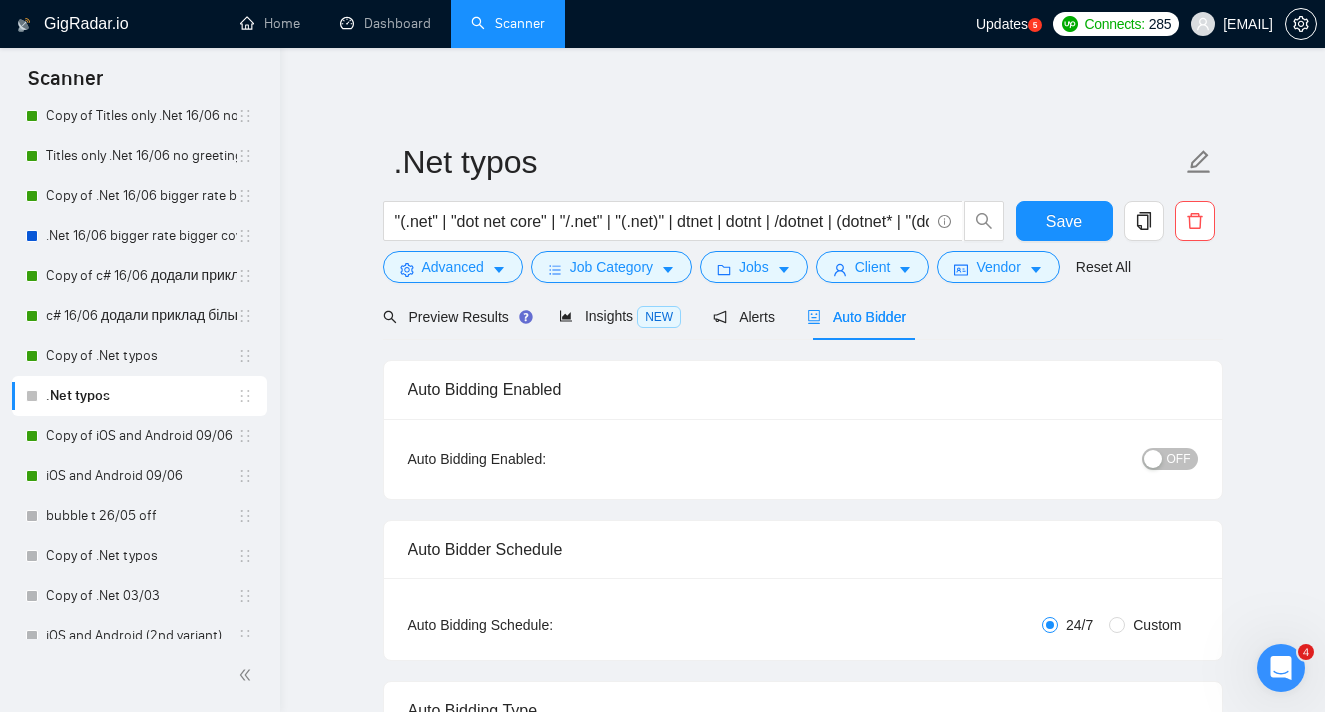 click on "OFF" at bounding box center [1179, 459] 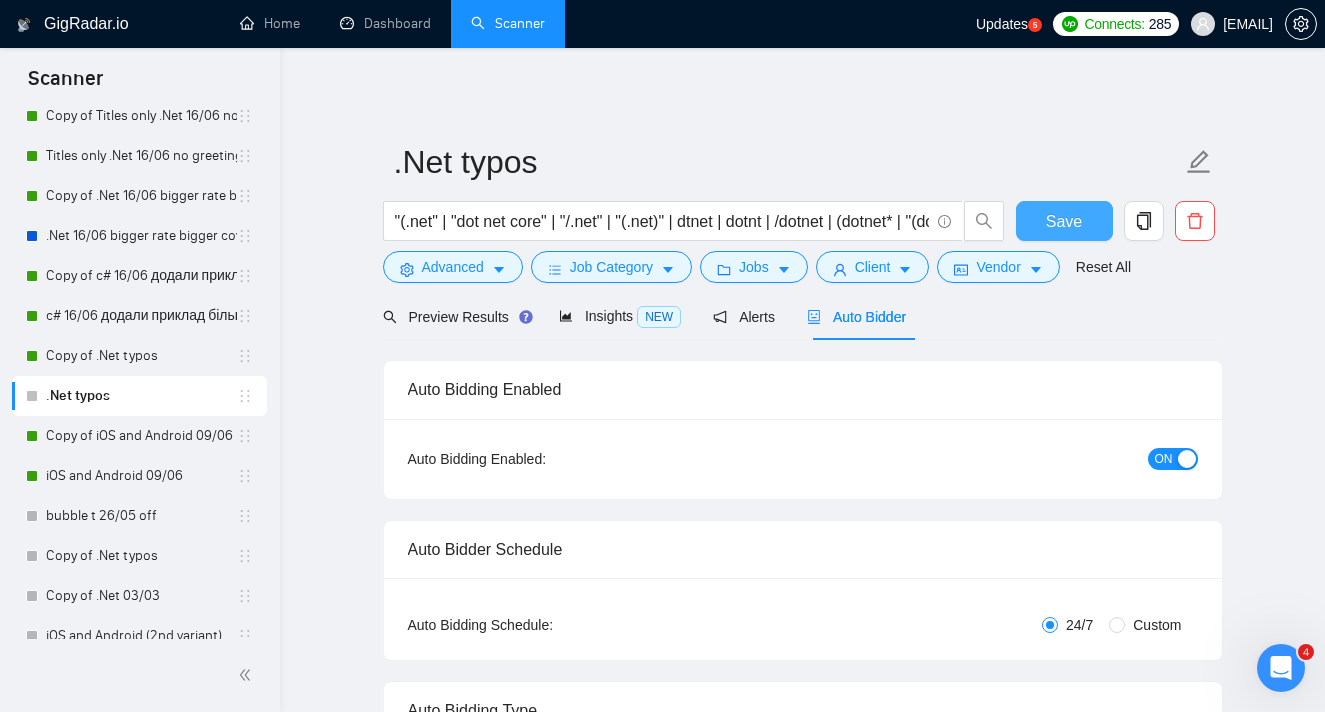 click on "Save" at bounding box center (1064, 221) 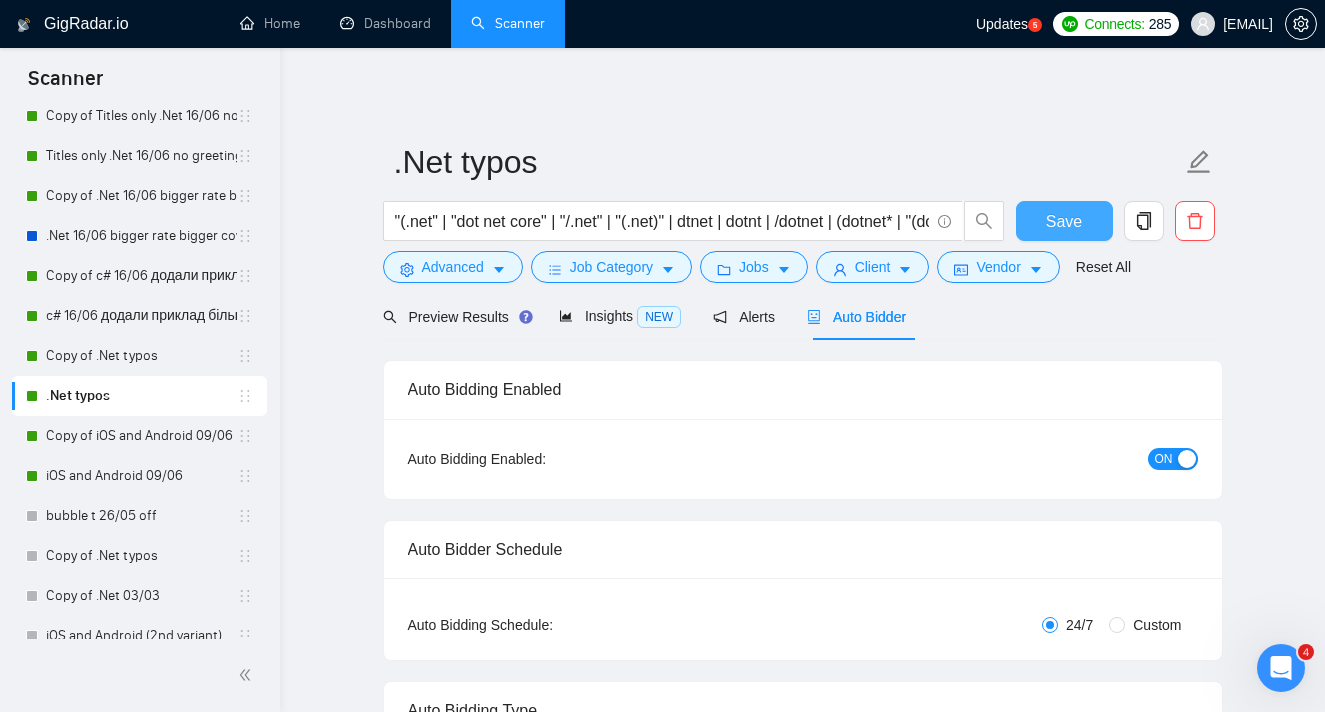 type 